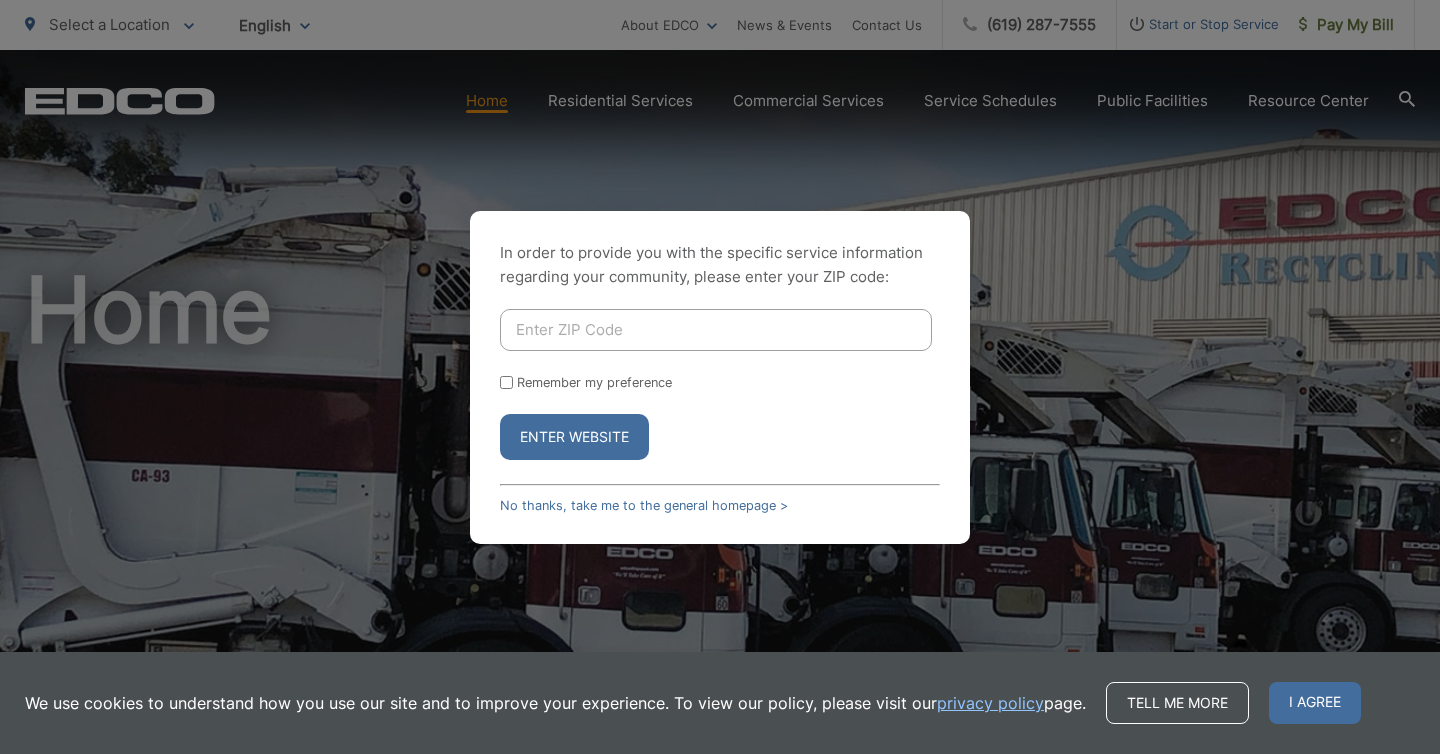 scroll, scrollTop: 0, scrollLeft: 0, axis: both 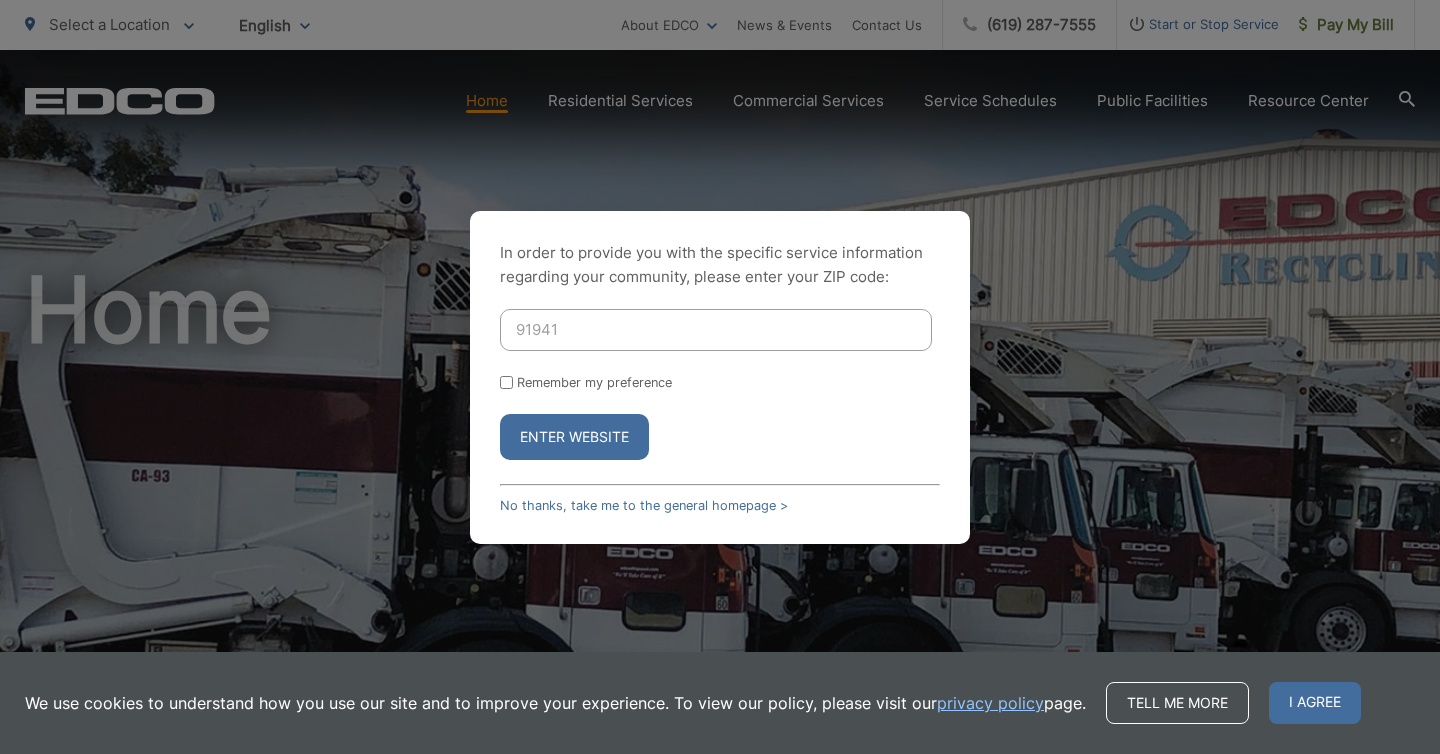 type on "91941" 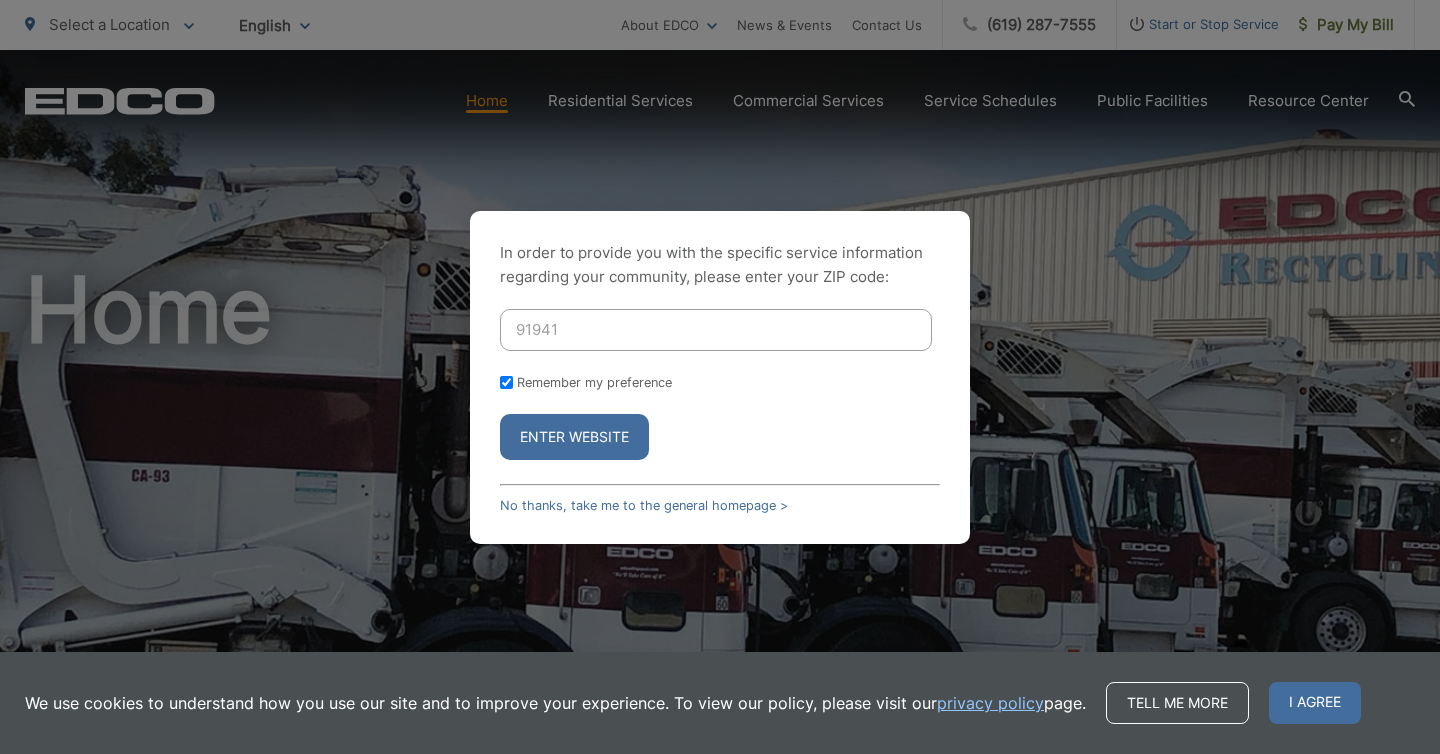 checkbox on "true" 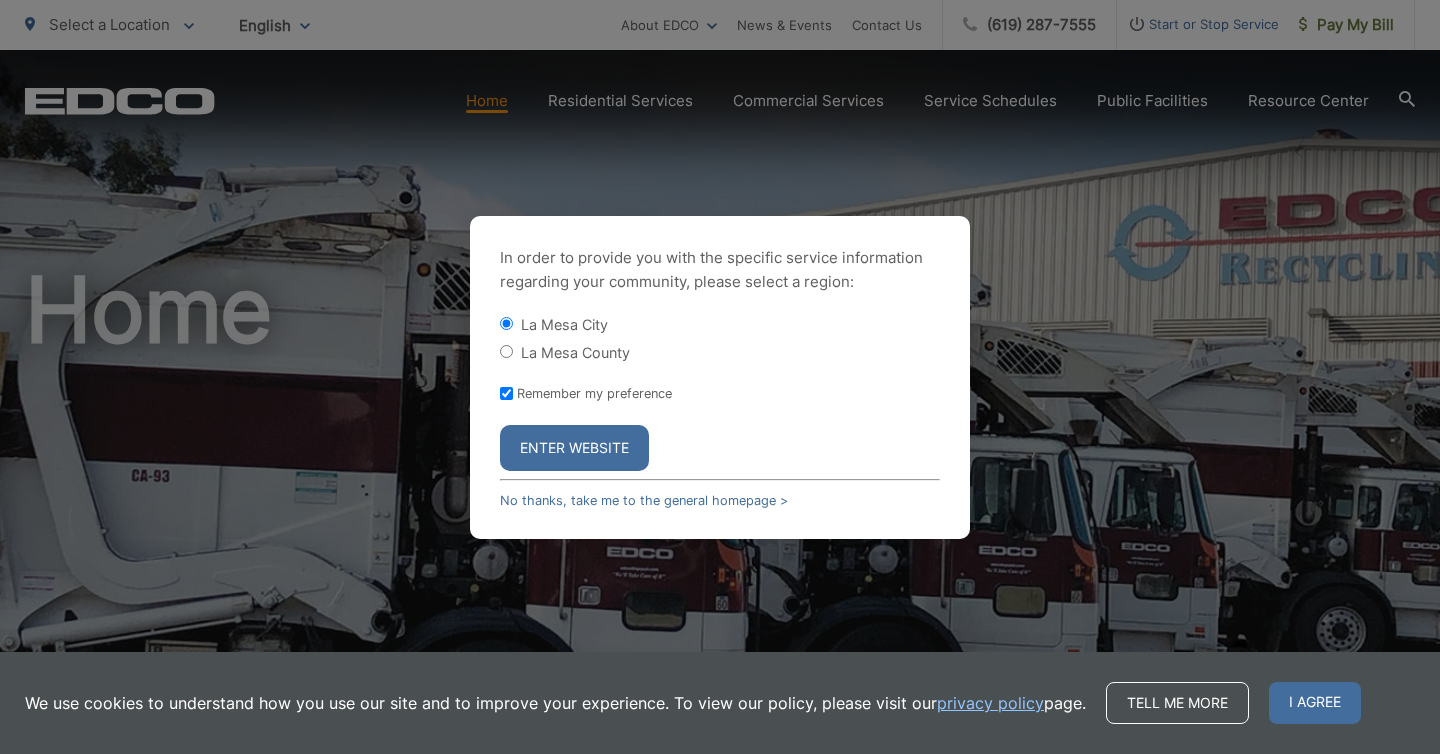 click on "Enter Website" at bounding box center [574, 448] 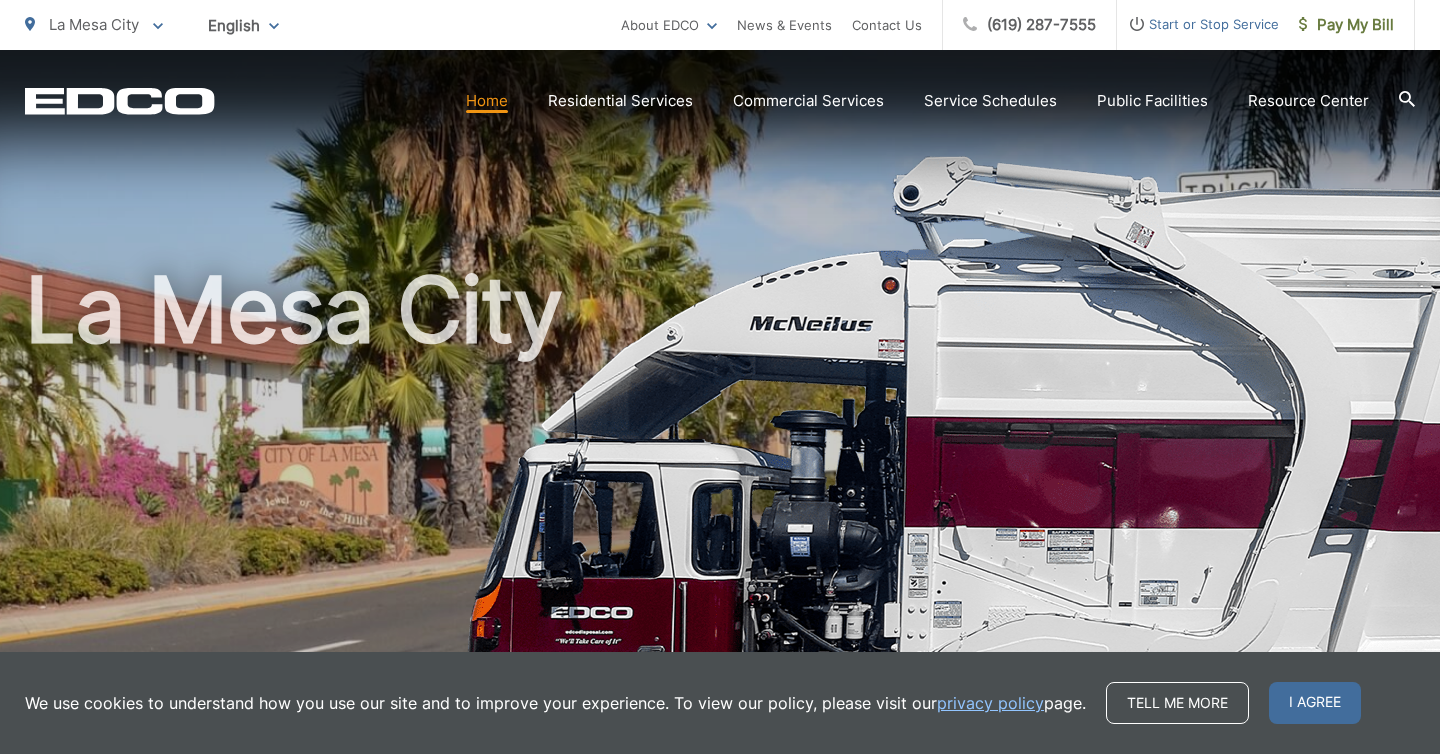 scroll, scrollTop: 0, scrollLeft: 0, axis: both 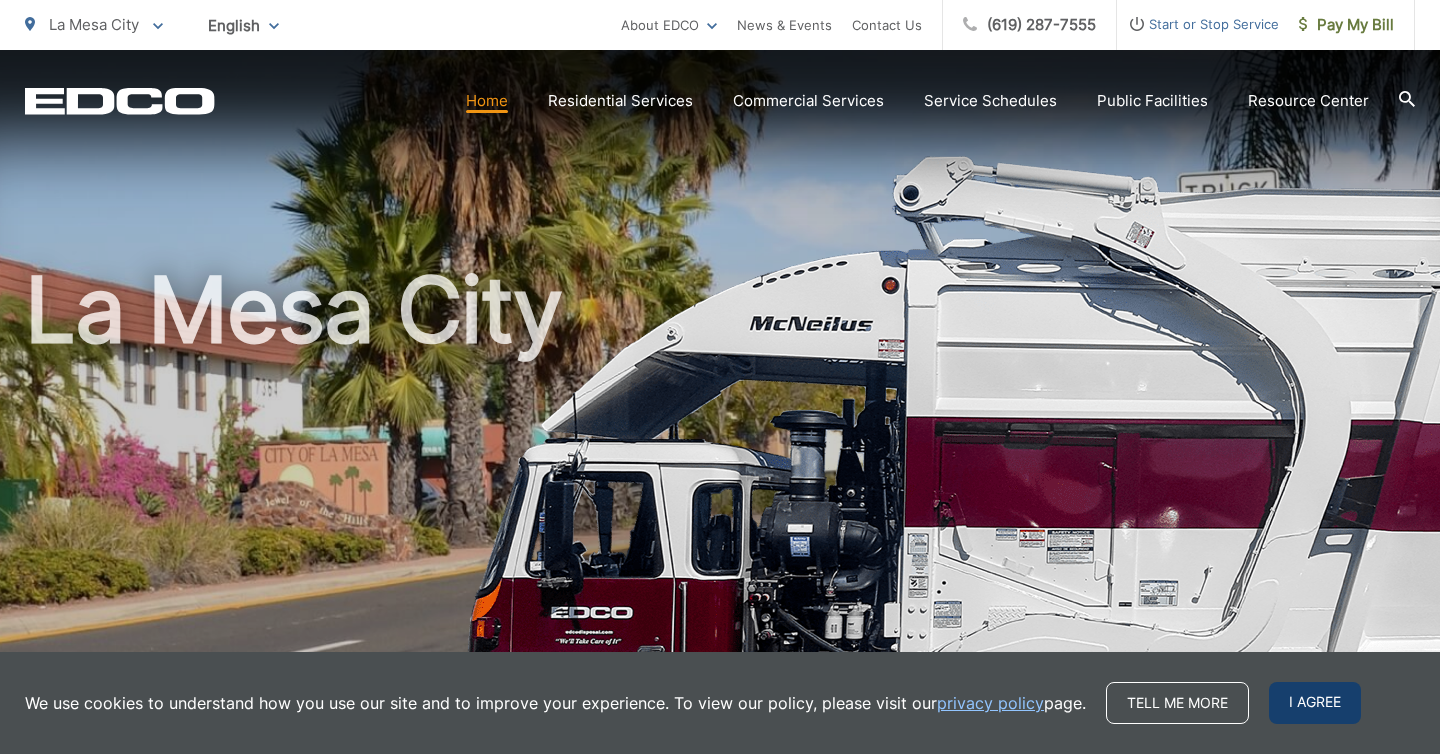 click on "I agree" at bounding box center (1315, 703) 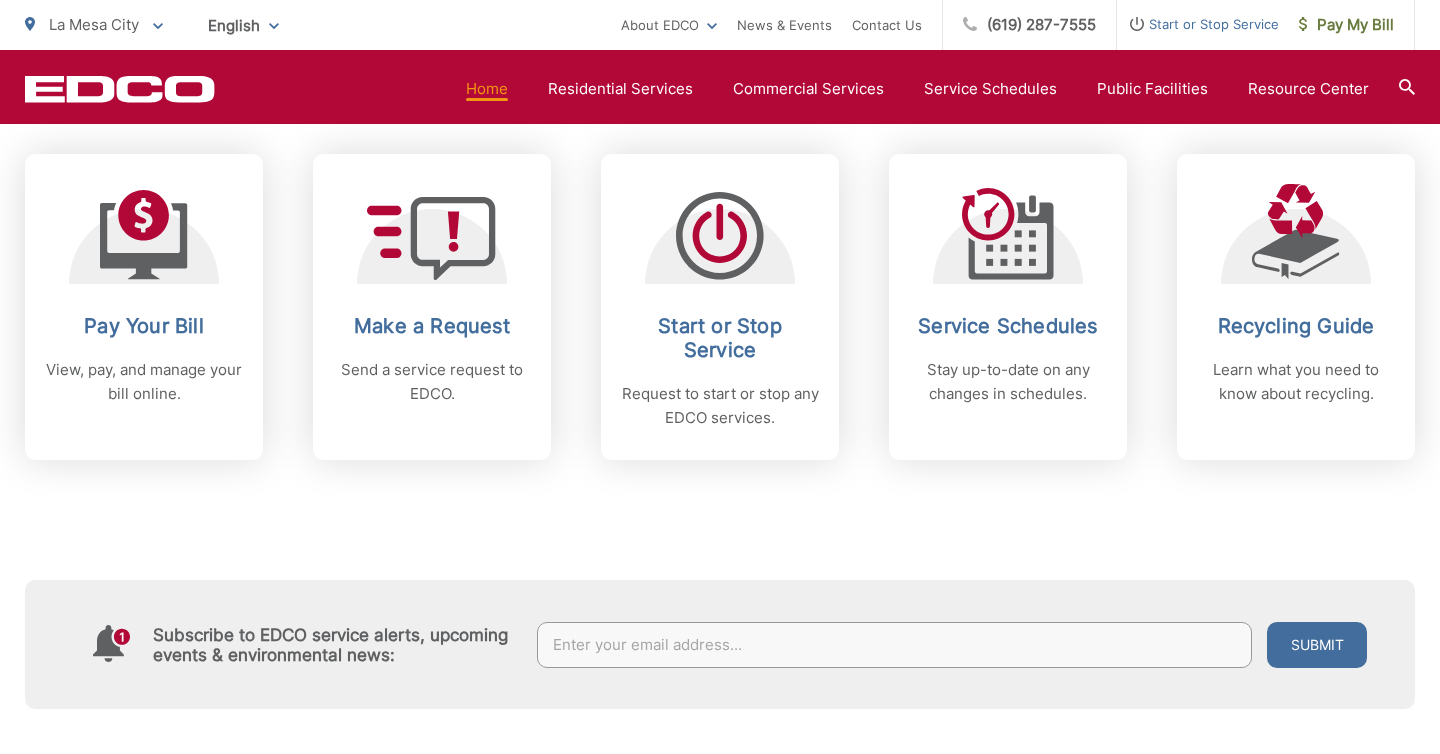 scroll, scrollTop: 827, scrollLeft: 0, axis: vertical 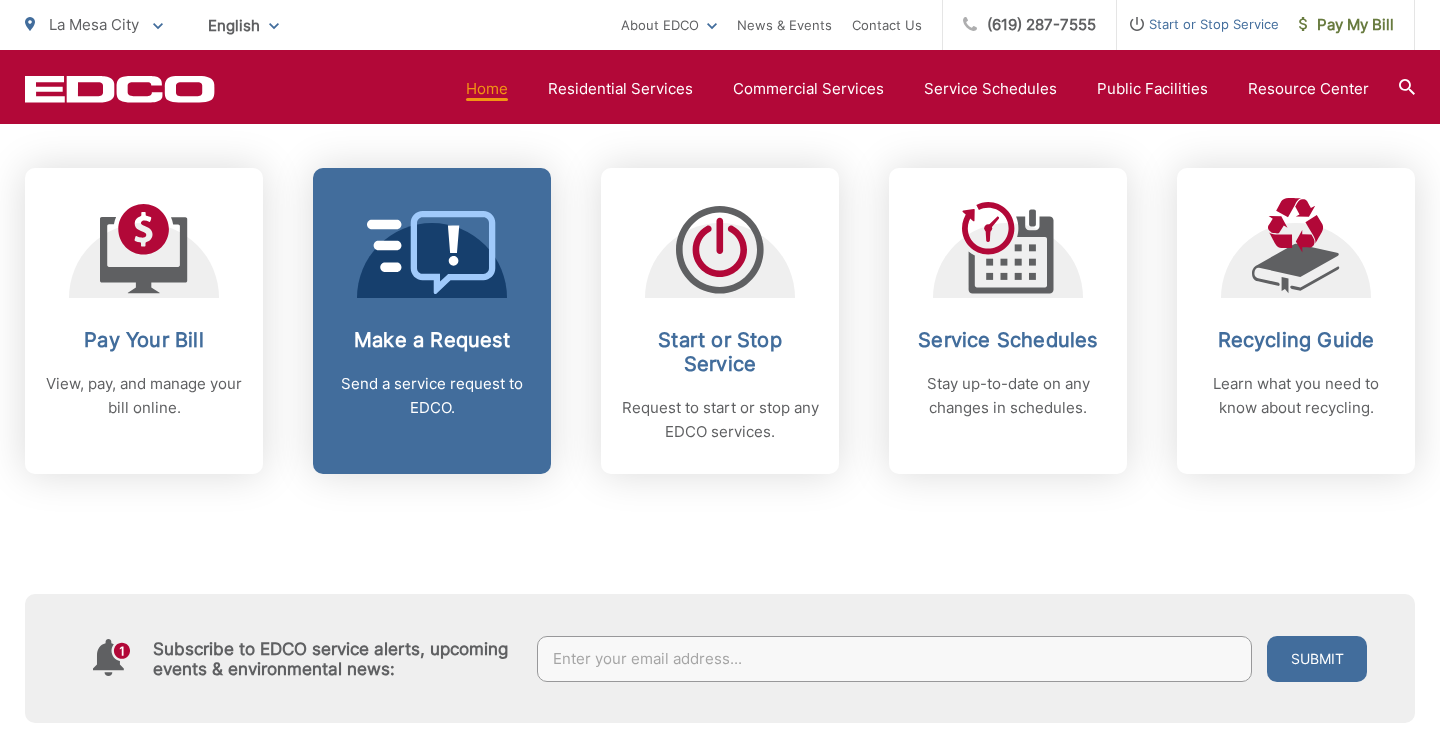 click on "Make a Request
Send a service request to EDCO." at bounding box center (432, 321) 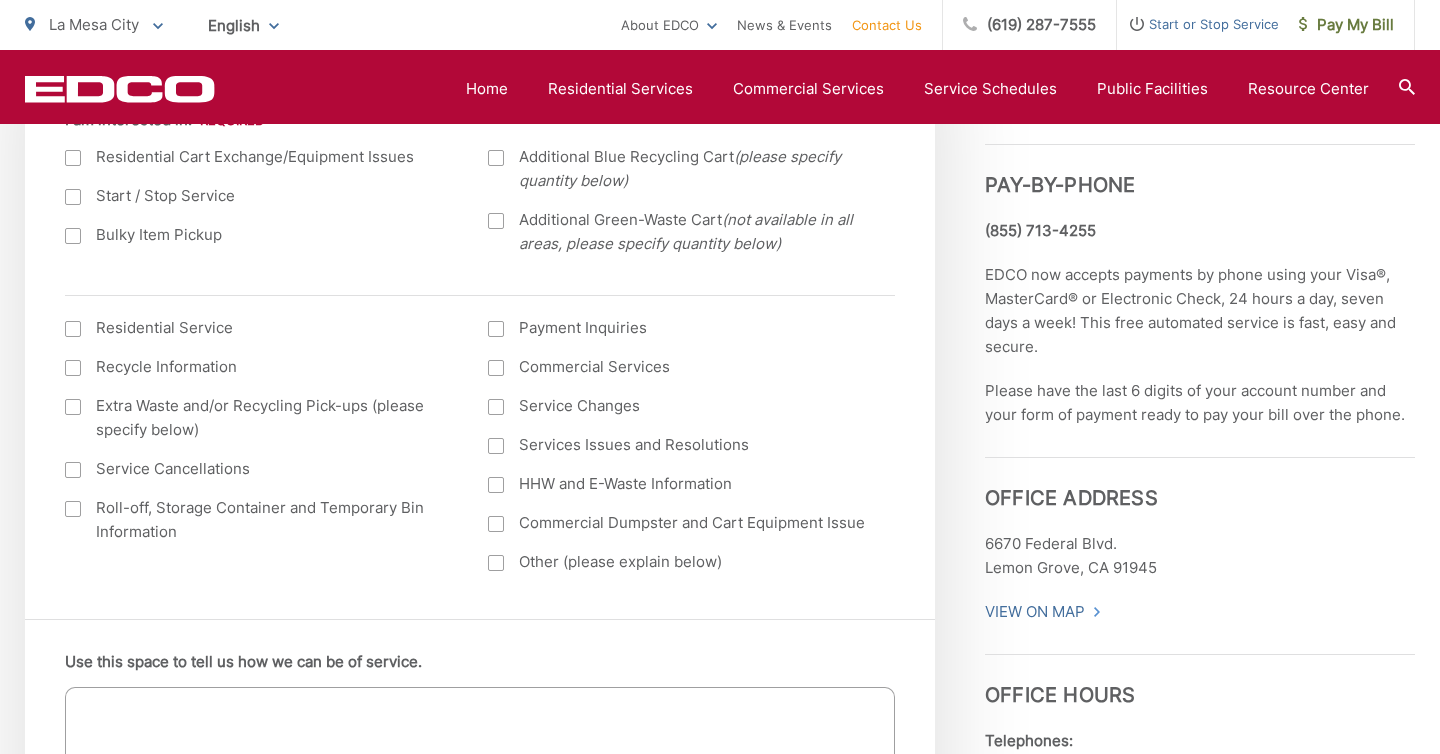 scroll, scrollTop: 803, scrollLeft: 0, axis: vertical 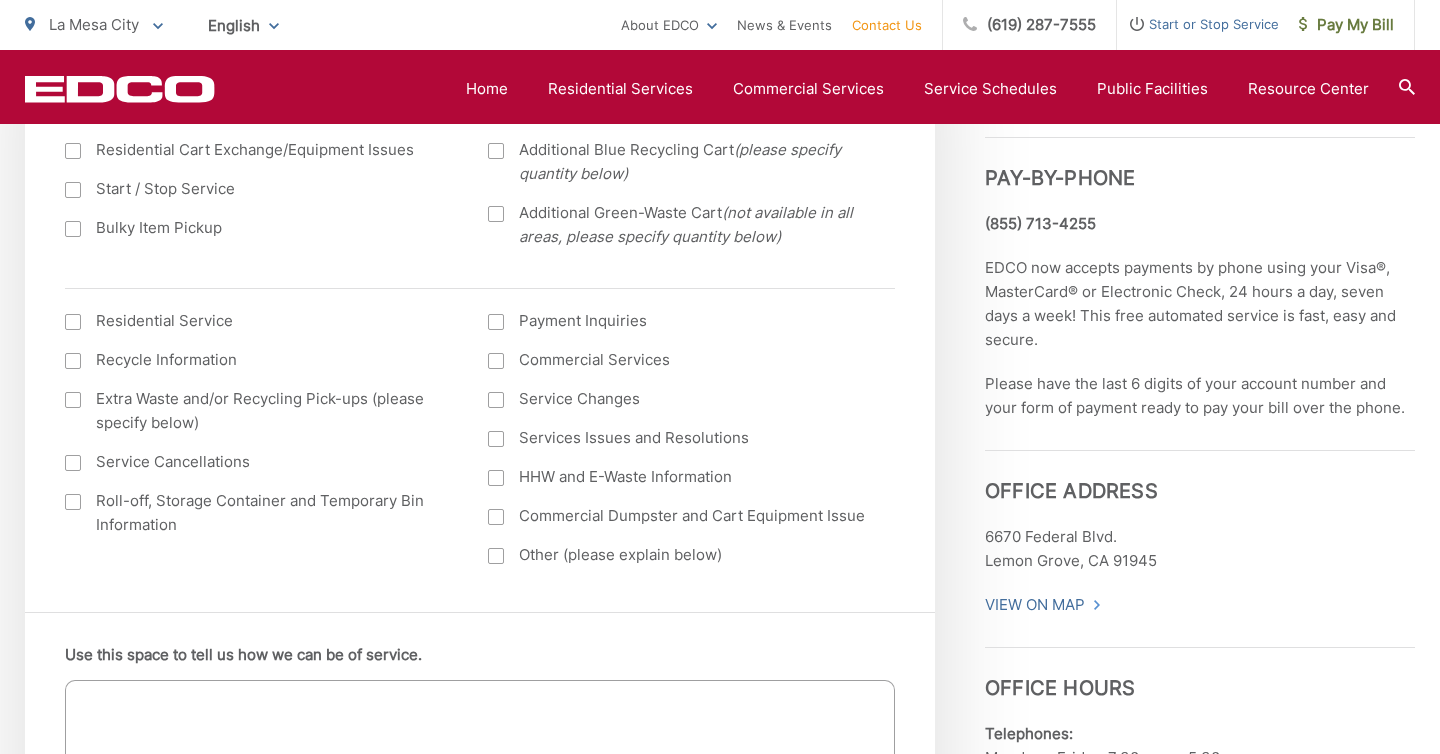 click at bounding box center (73, 322) 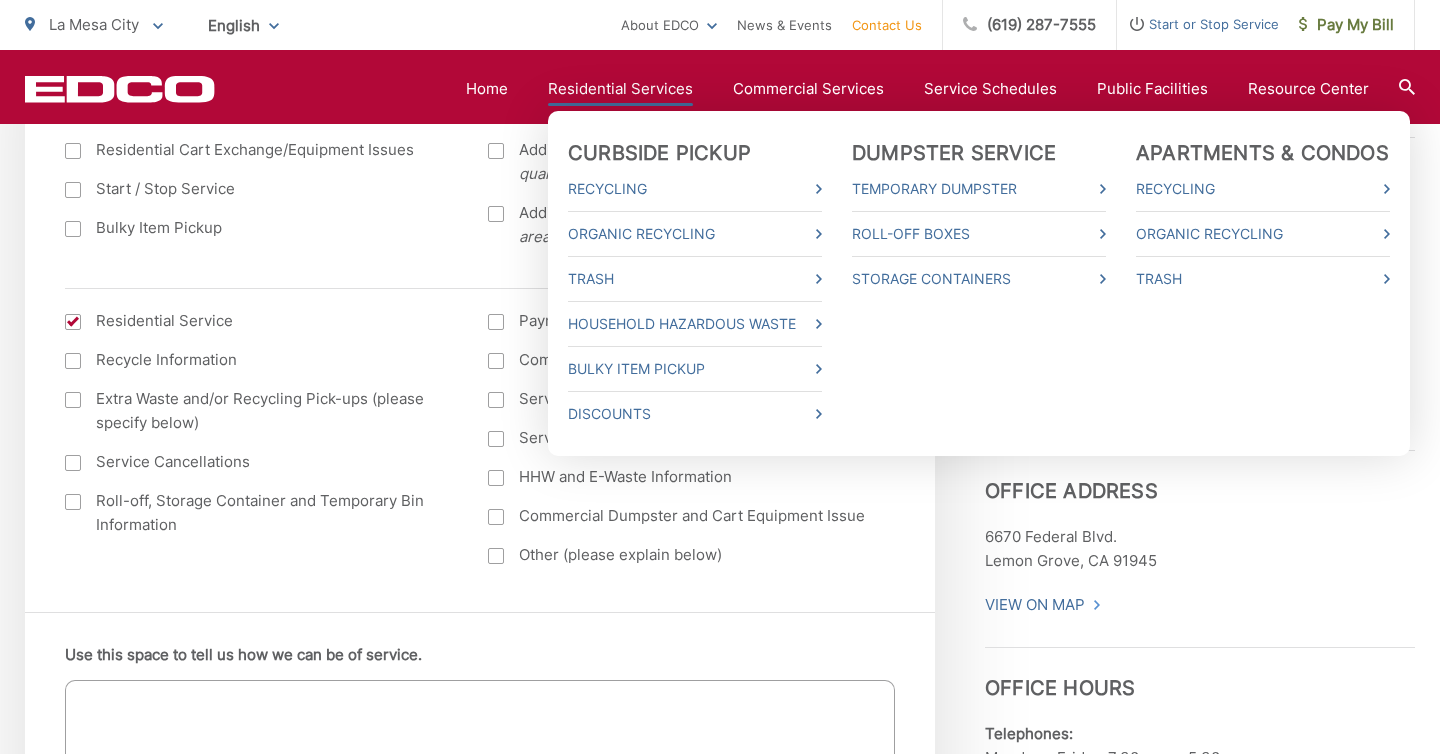 click on "Curbside Pickup
Recycling
Organic Recycling
Trash
Household Hazardous Waste
Bulky Item Pickup
Discounts
Dumpster Service
Temporary Dumpster
Roll-Off Boxes
Storage Containers
Apartments & Condos
Recycling
Organic Recycling
Trash" at bounding box center (979, 283) 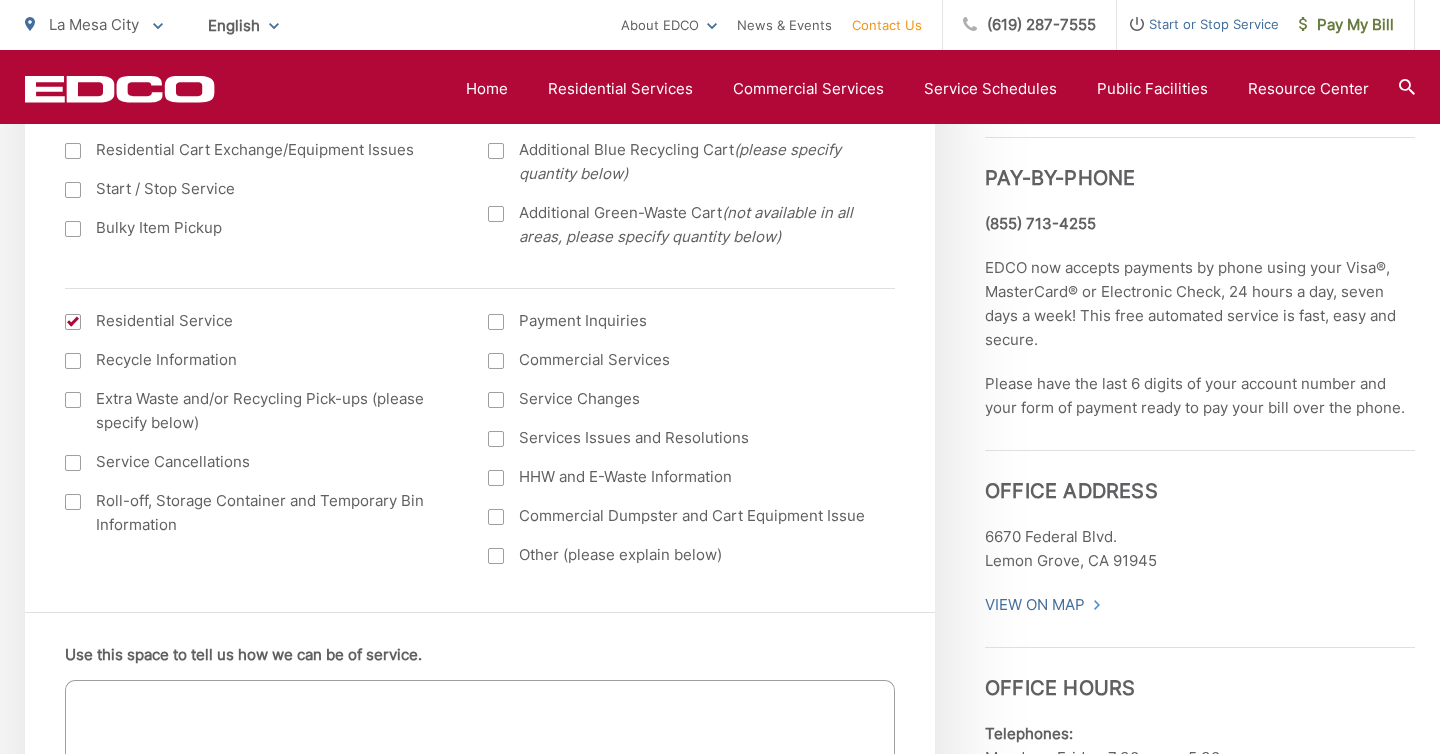 click on "La Mesa City" at bounding box center (94, 25) 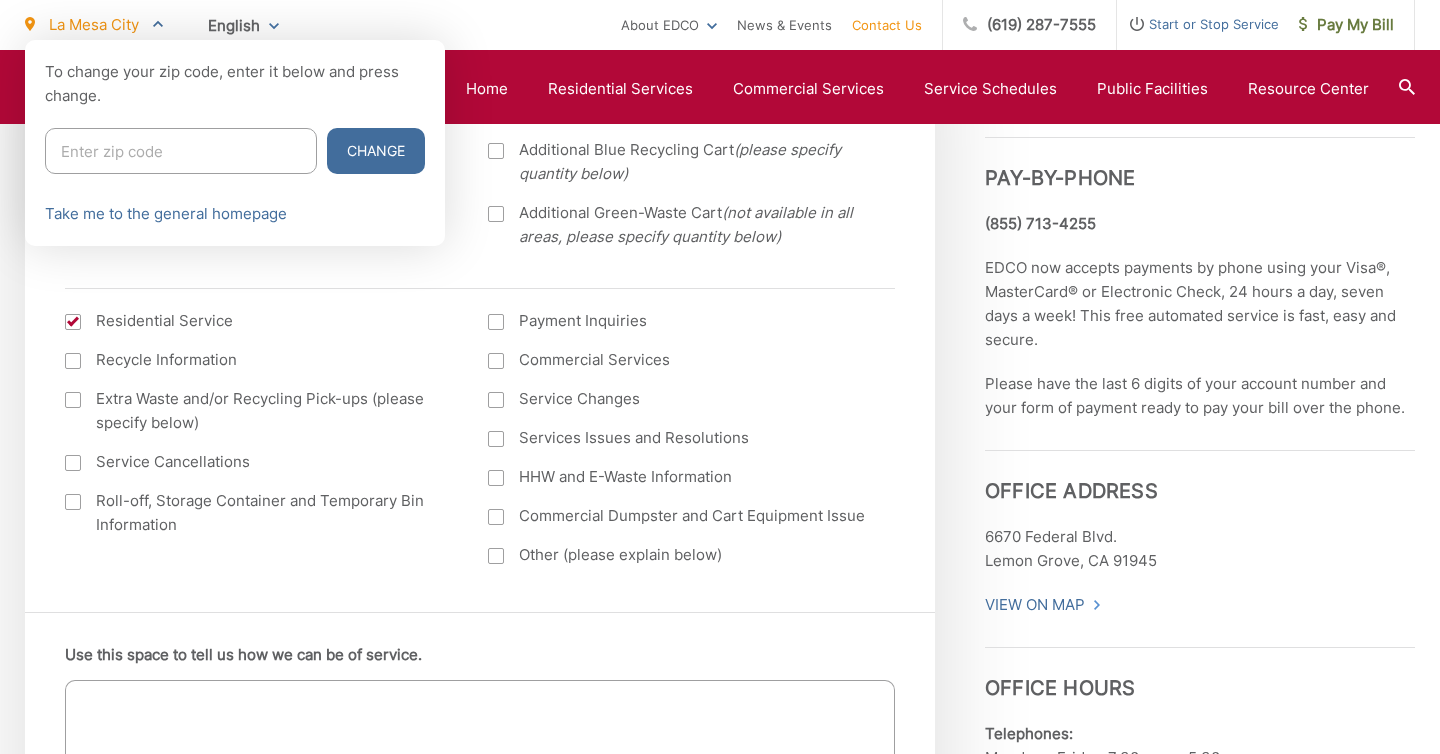 click on "La Mesa City" at bounding box center (94, 25) 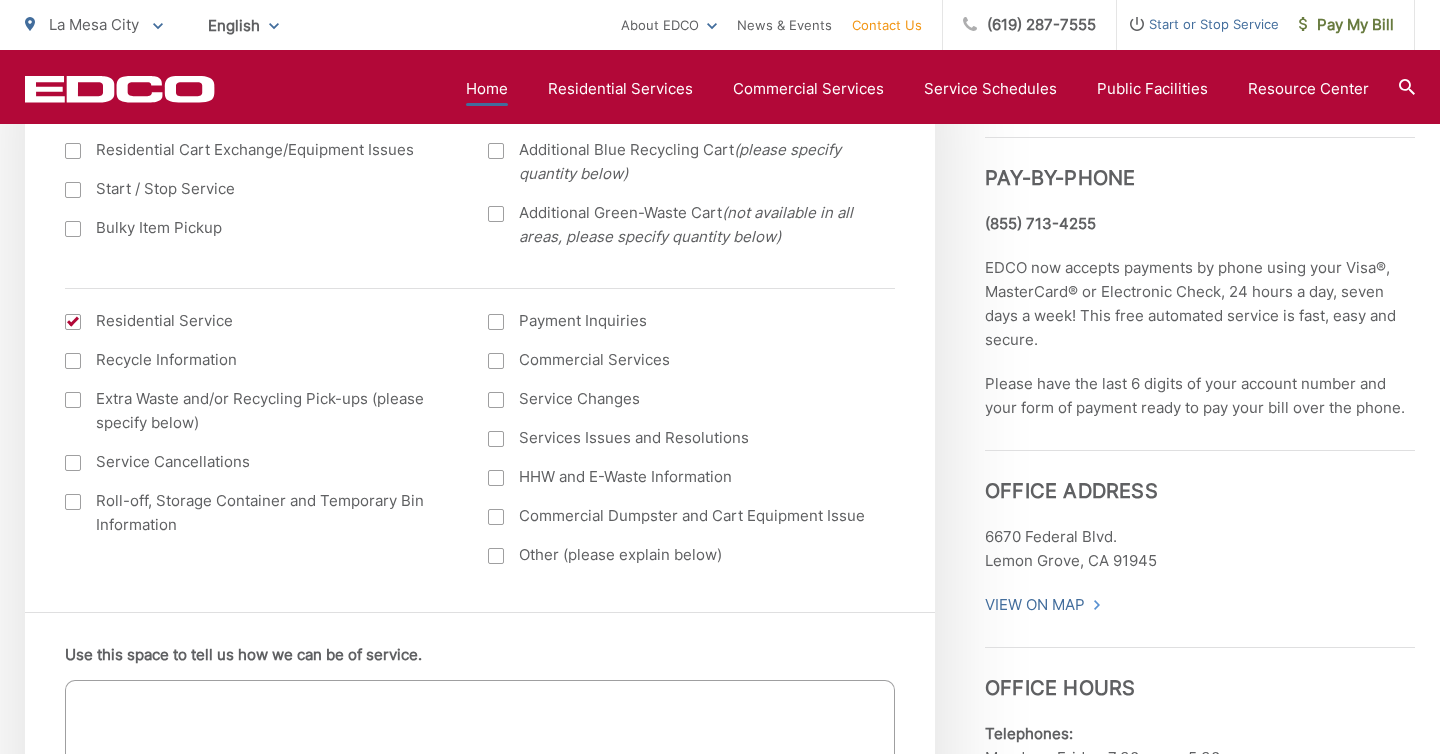 click on "Home" at bounding box center [487, 89] 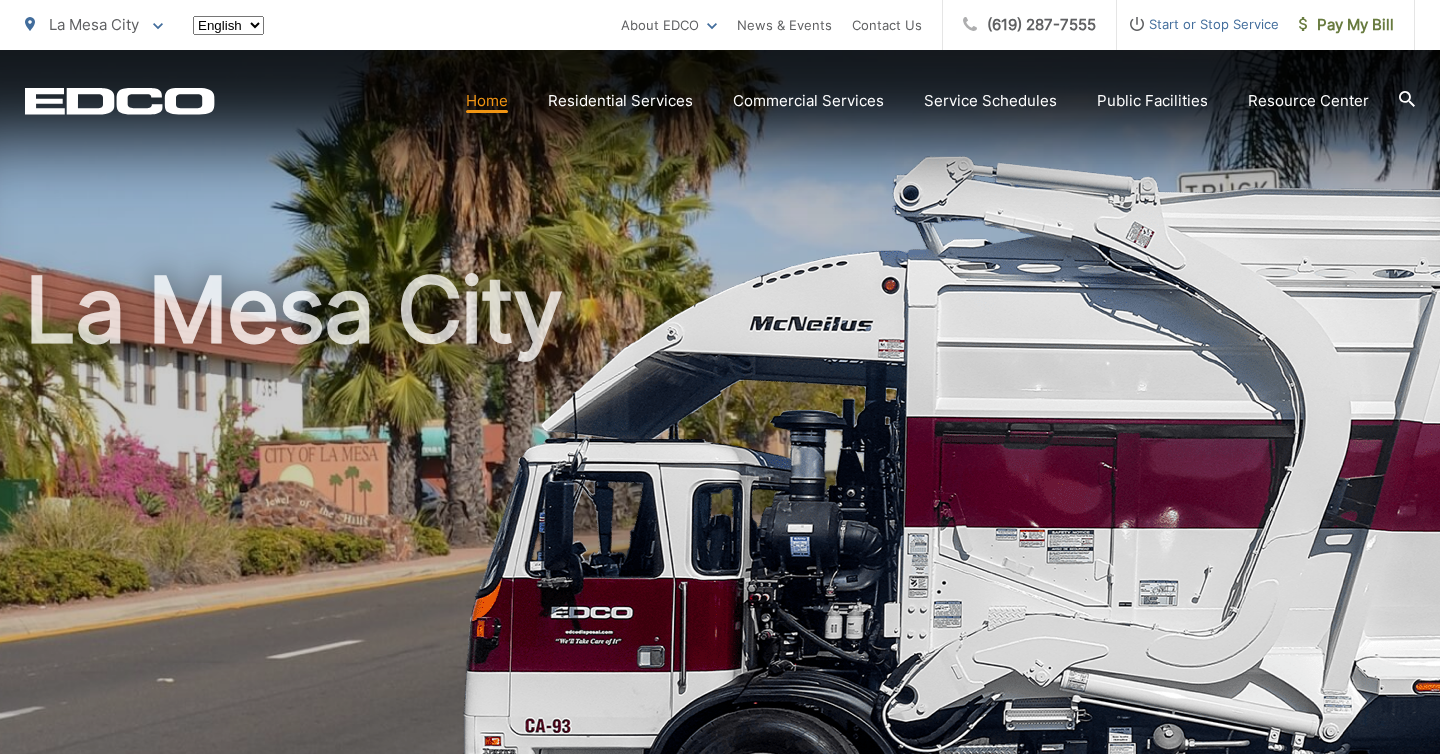 scroll, scrollTop: 0, scrollLeft: 0, axis: both 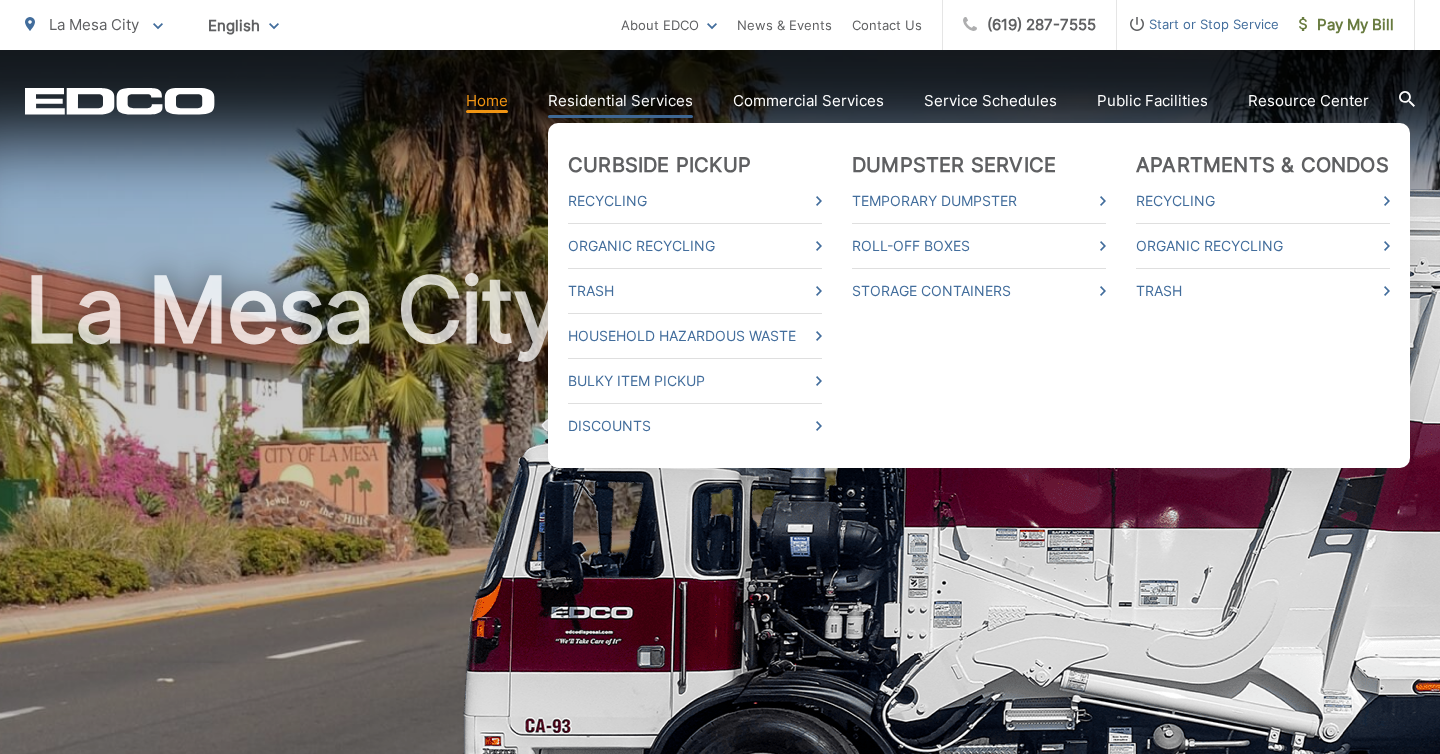 click on "Residential Services" at bounding box center [620, 101] 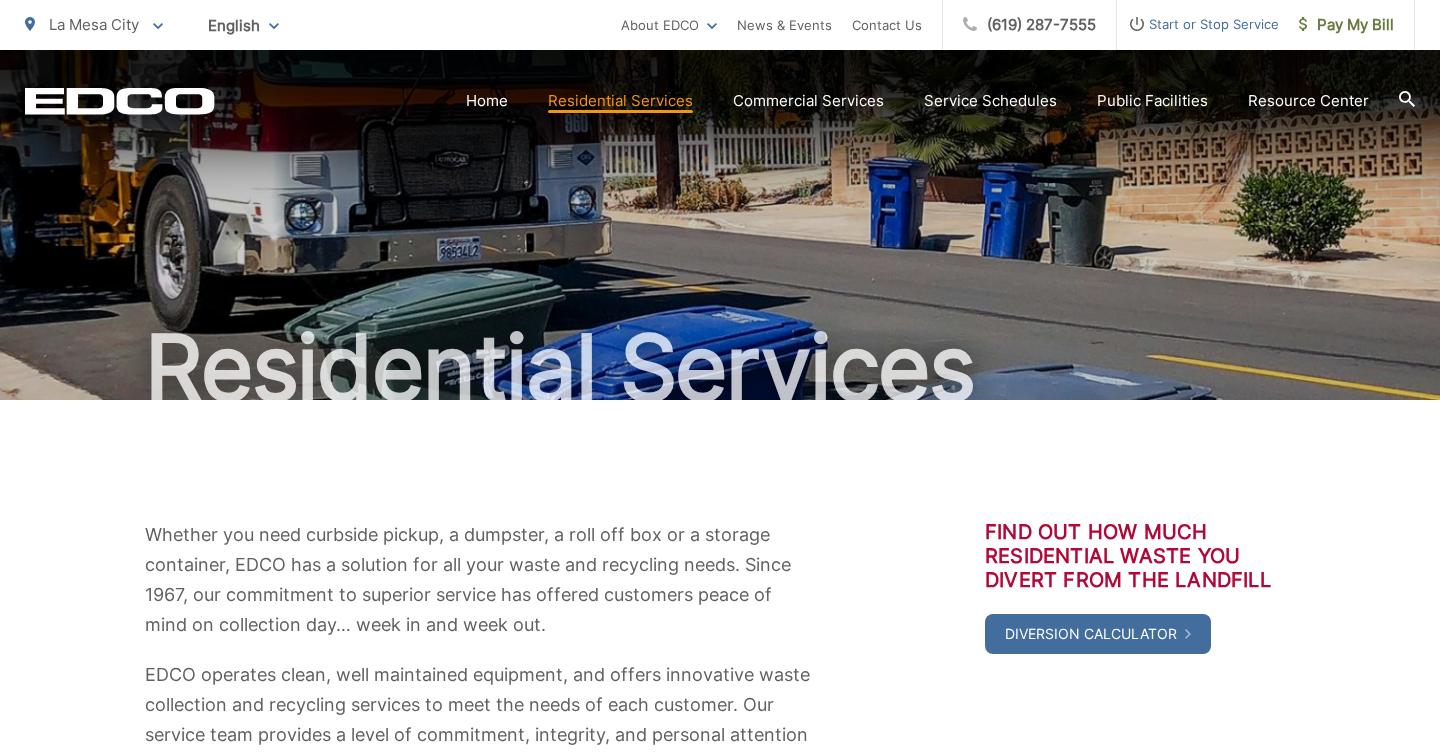 scroll, scrollTop: 0, scrollLeft: 0, axis: both 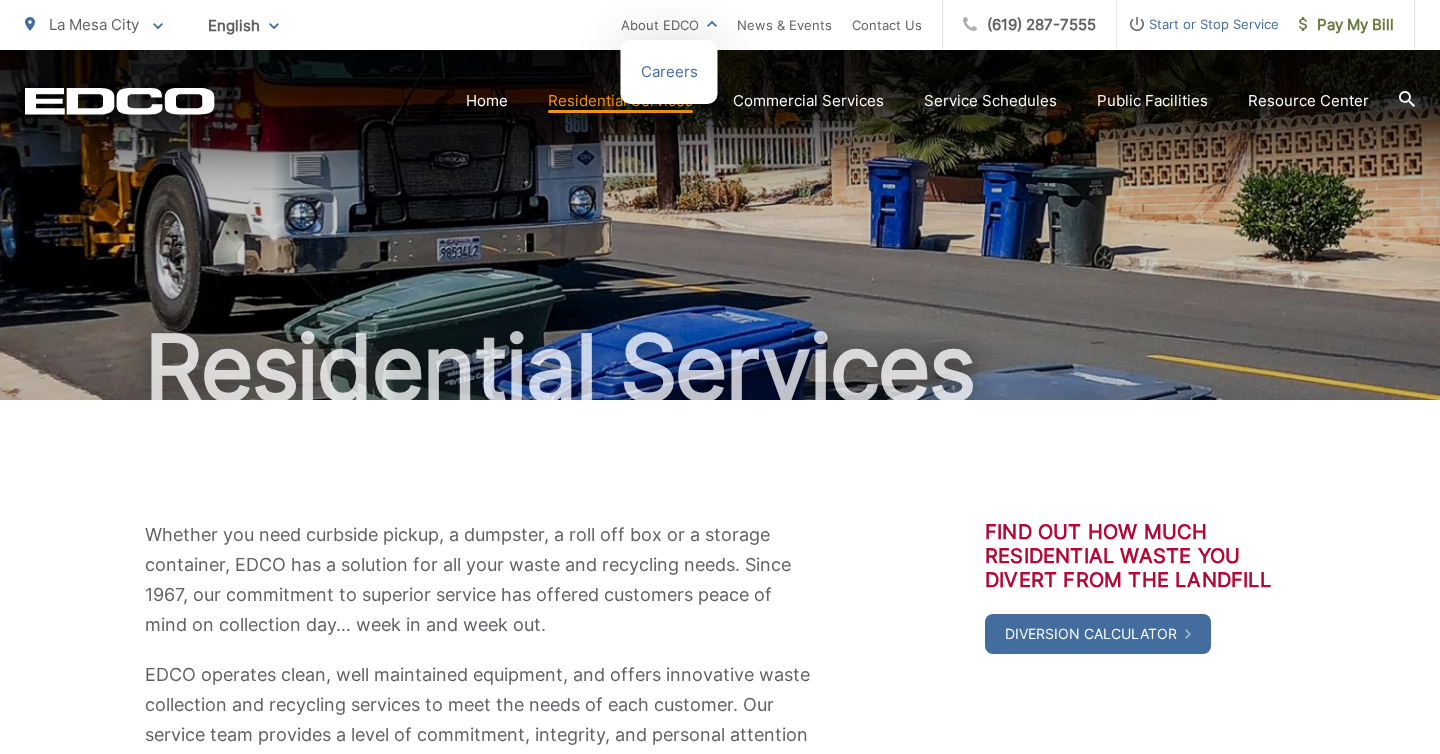 click on "Careers" at bounding box center (669, 72) 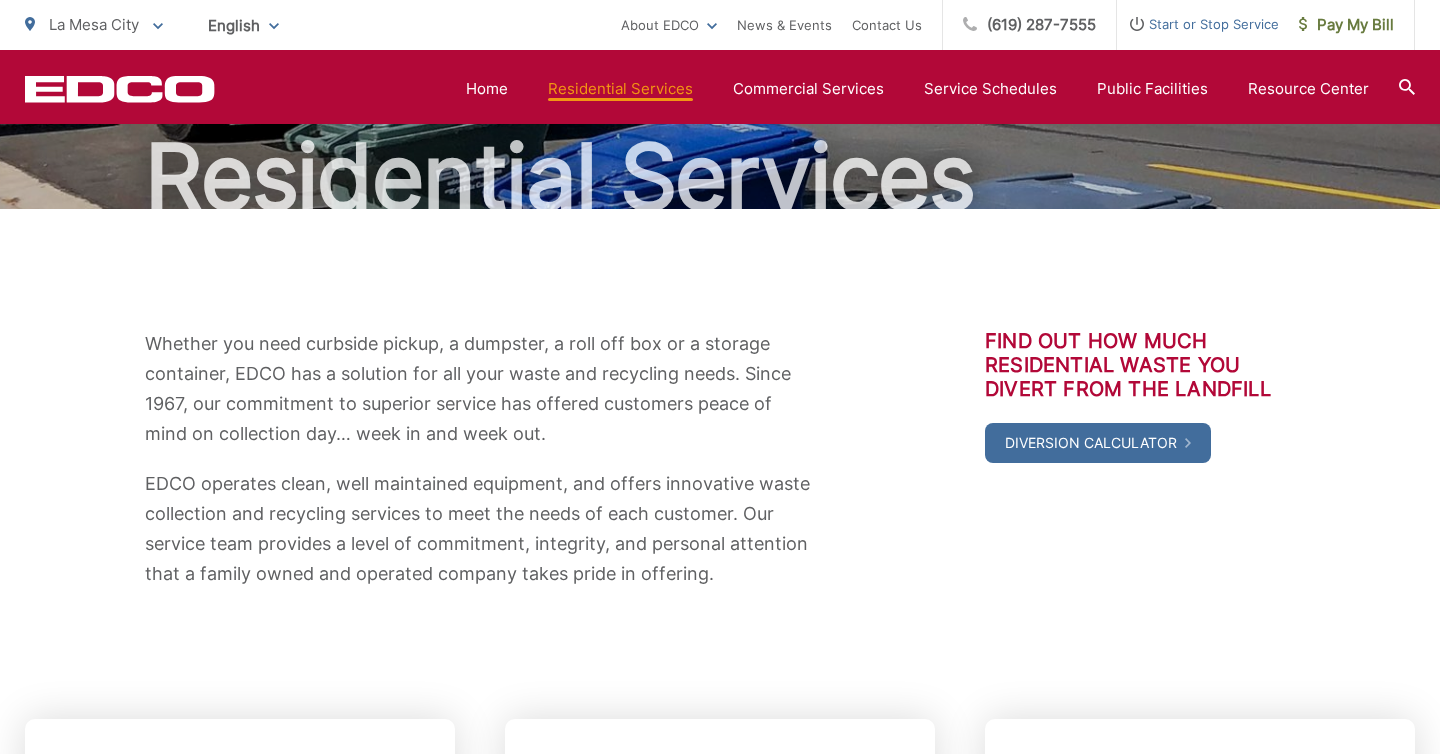 scroll, scrollTop: 0, scrollLeft: 0, axis: both 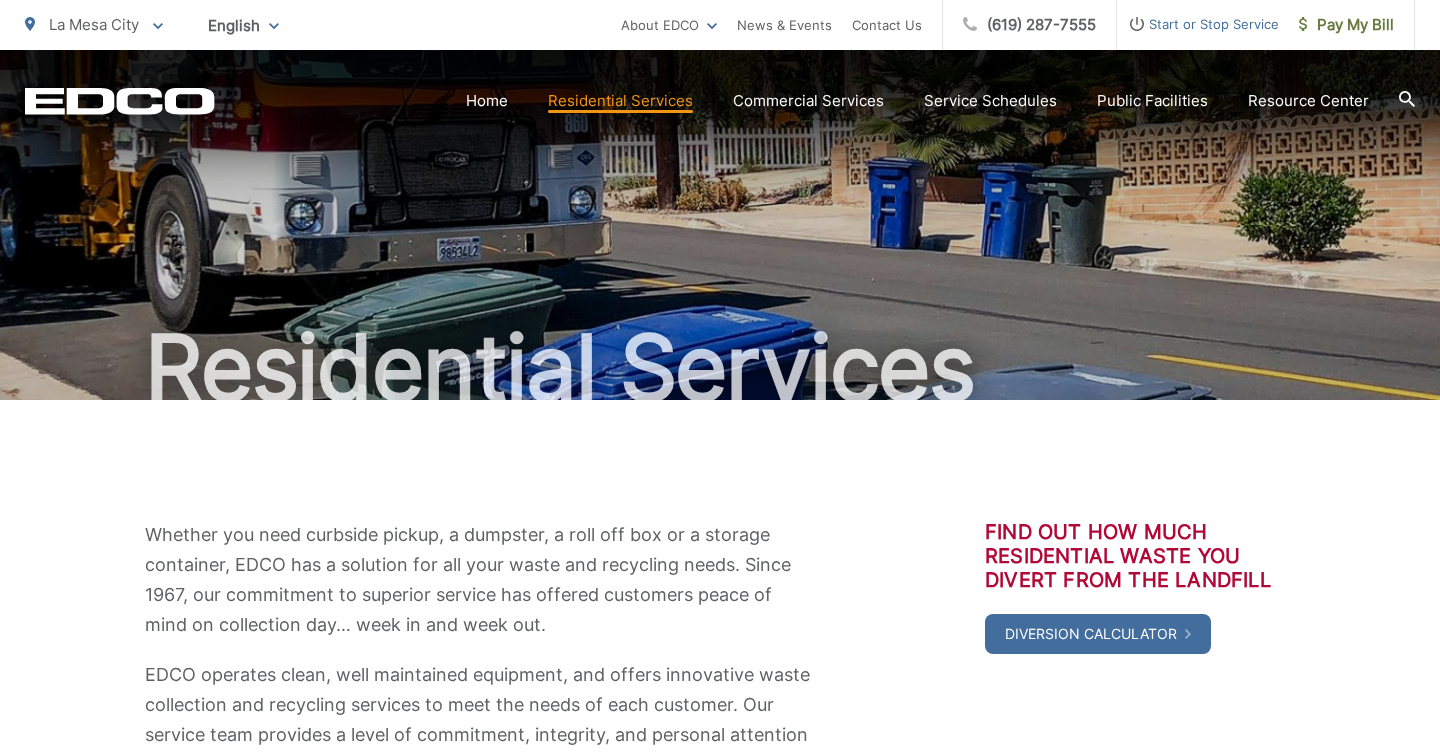 click 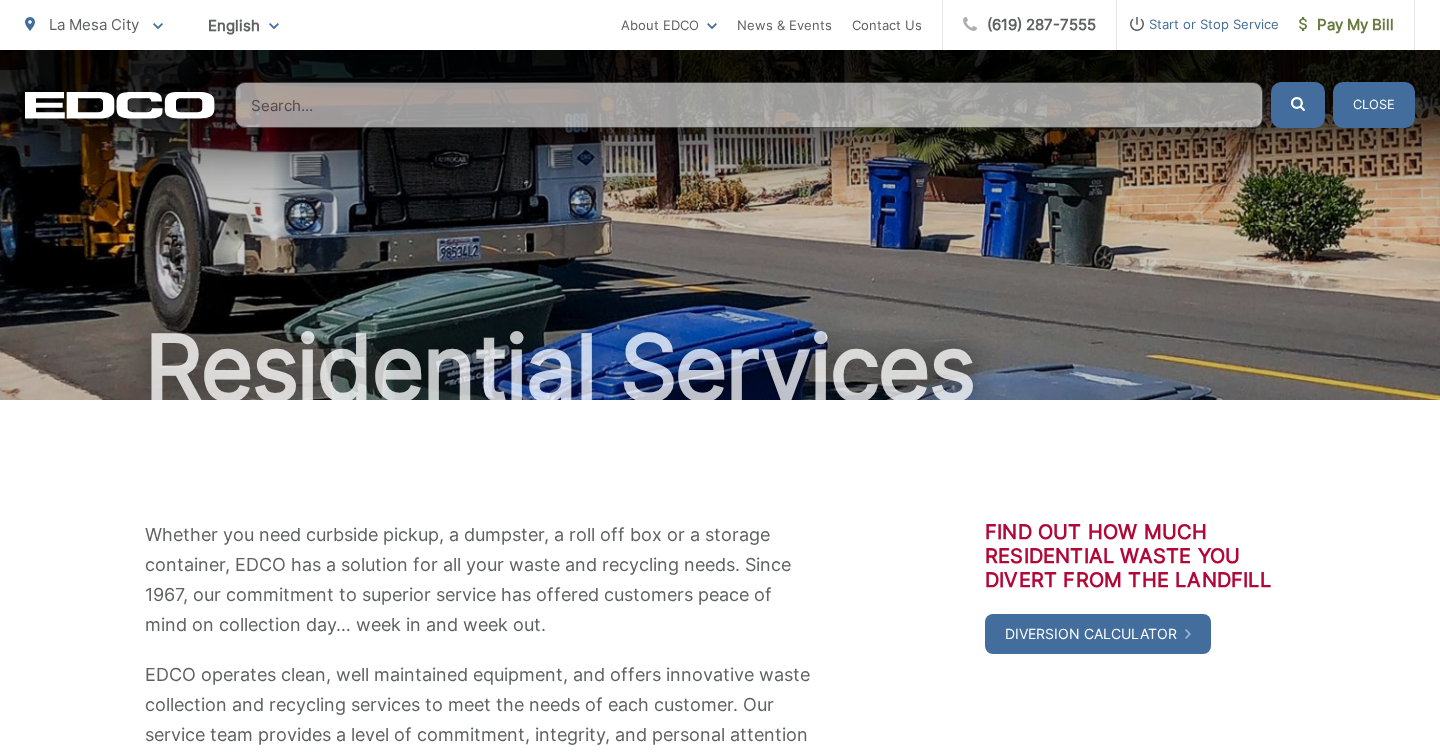 click at bounding box center [749, 105] 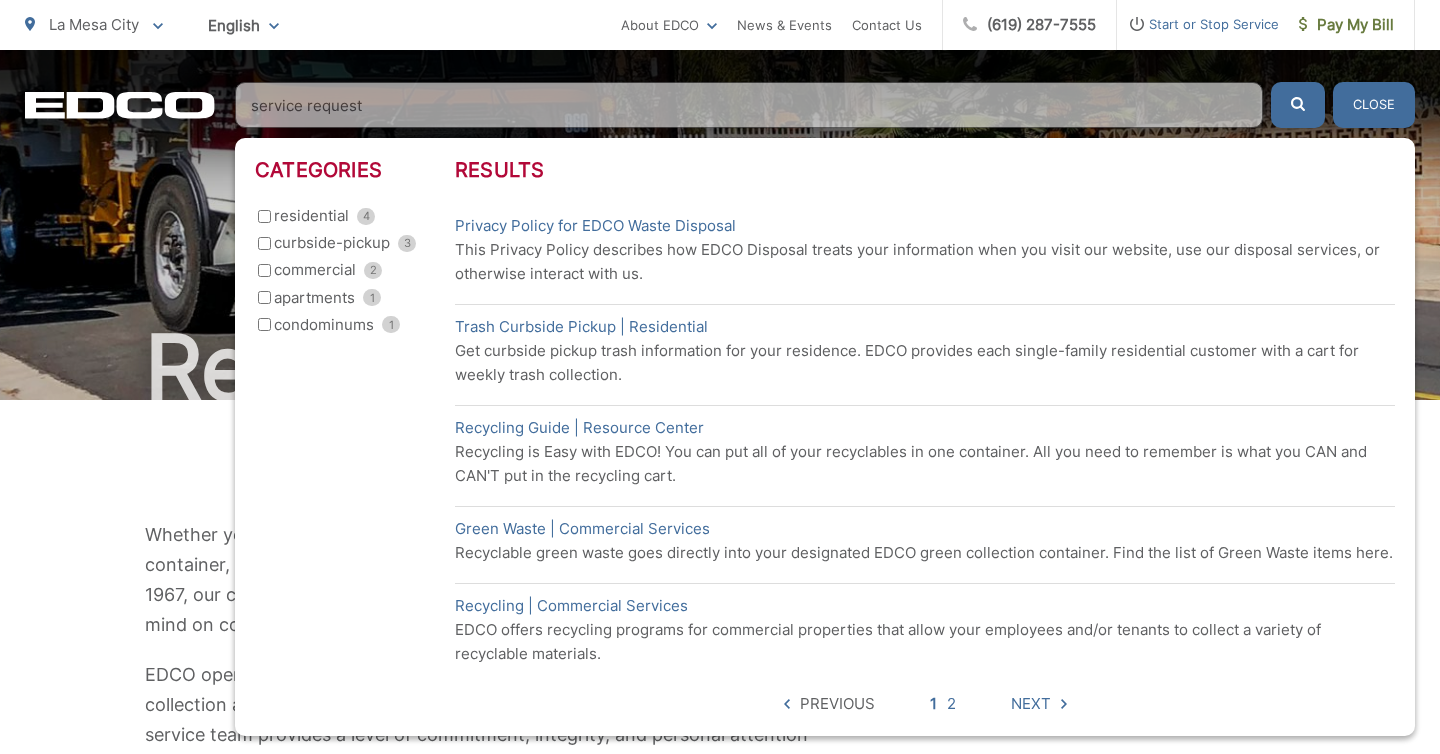 type on "service request" 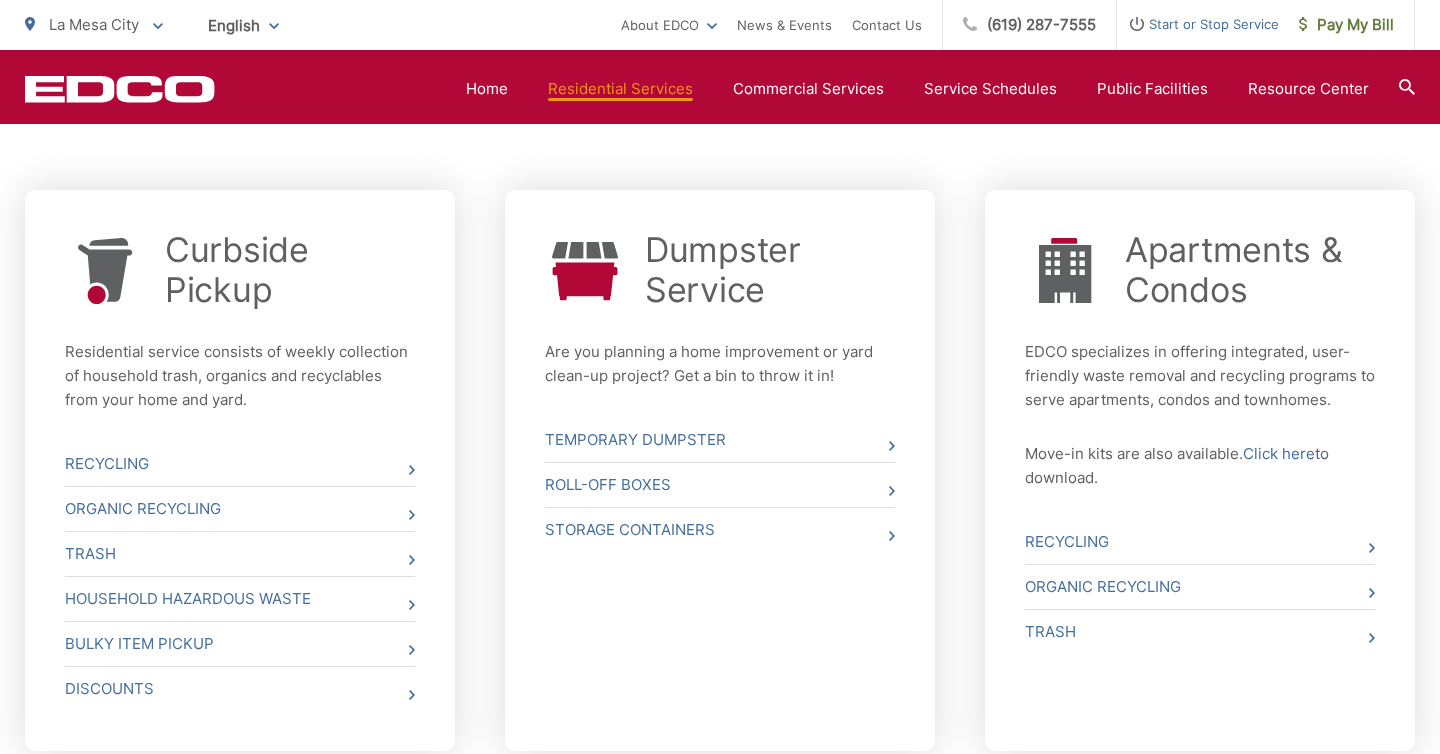 scroll, scrollTop: 765, scrollLeft: 0, axis: vertical 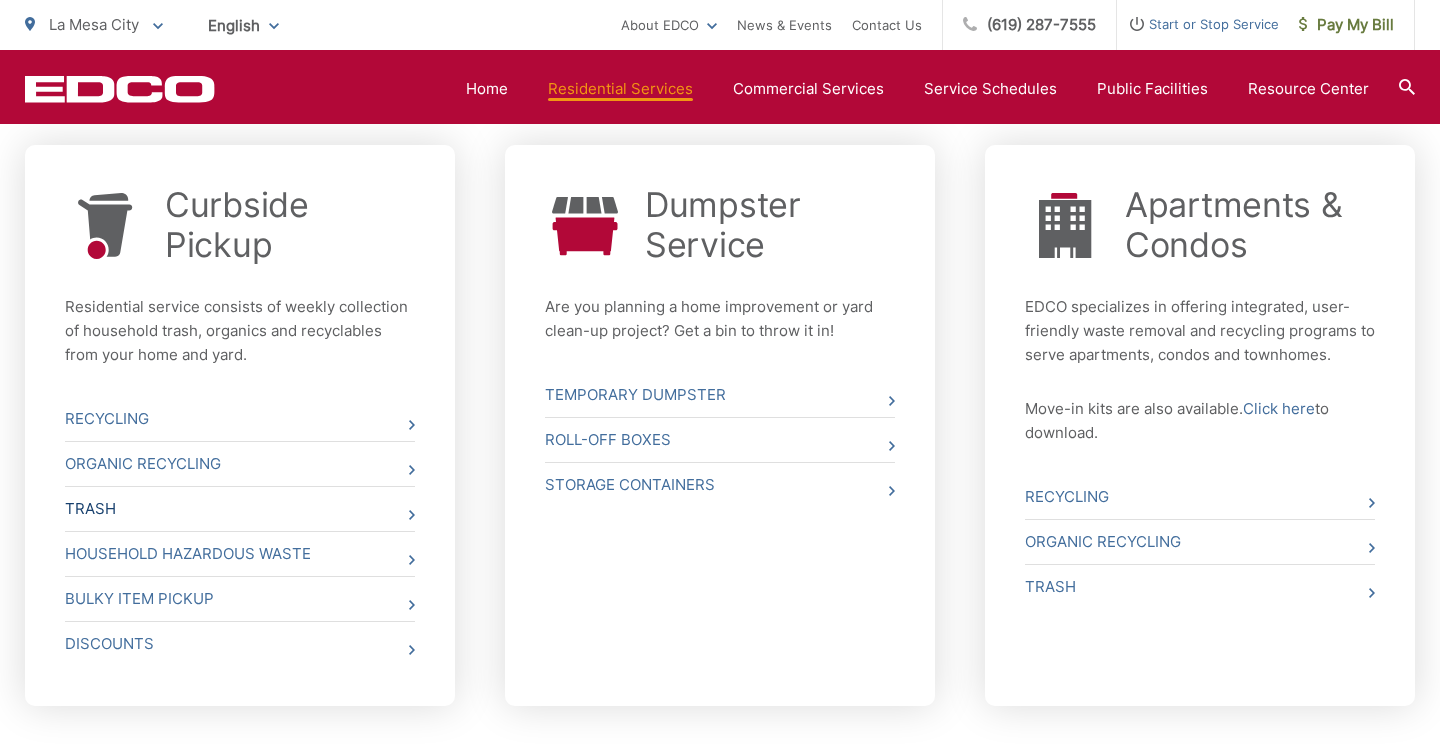 click on "Trash" at bounding box center [240, 509] 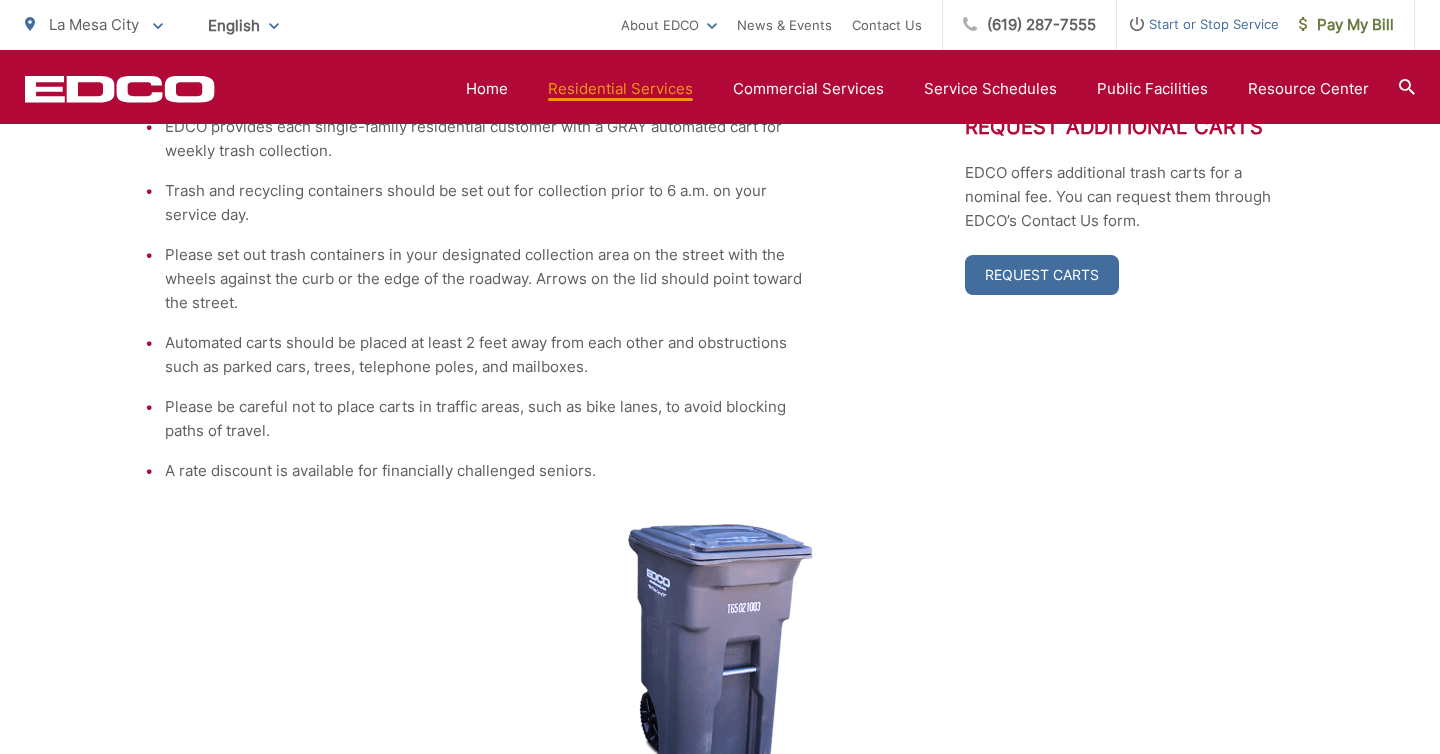 scroll, scrollTop: 495, scrollLeft: 0, axis: vertical 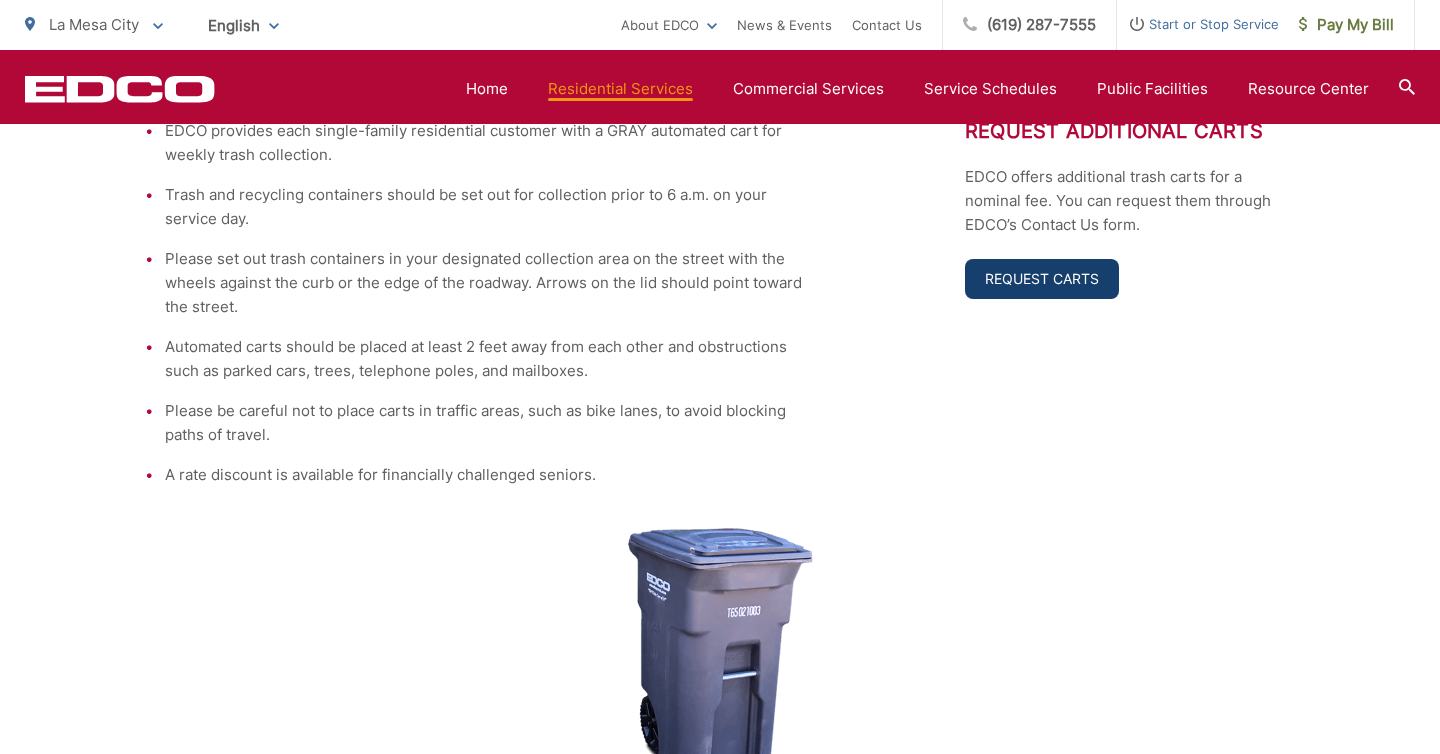 click on "Request Carts" at bounding box center [1042, 279] 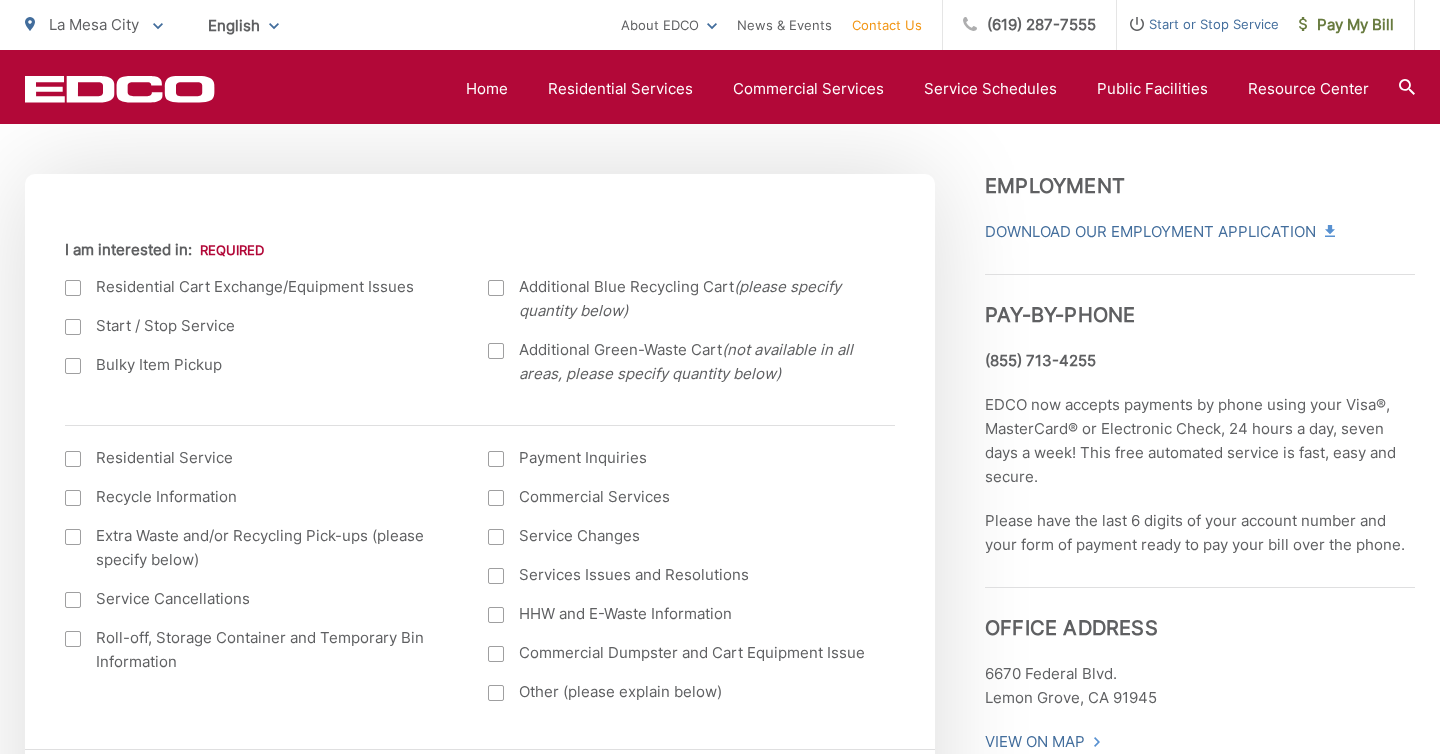 scroll, scrollTop: 667, scrollLeft: 0, axis: vertical 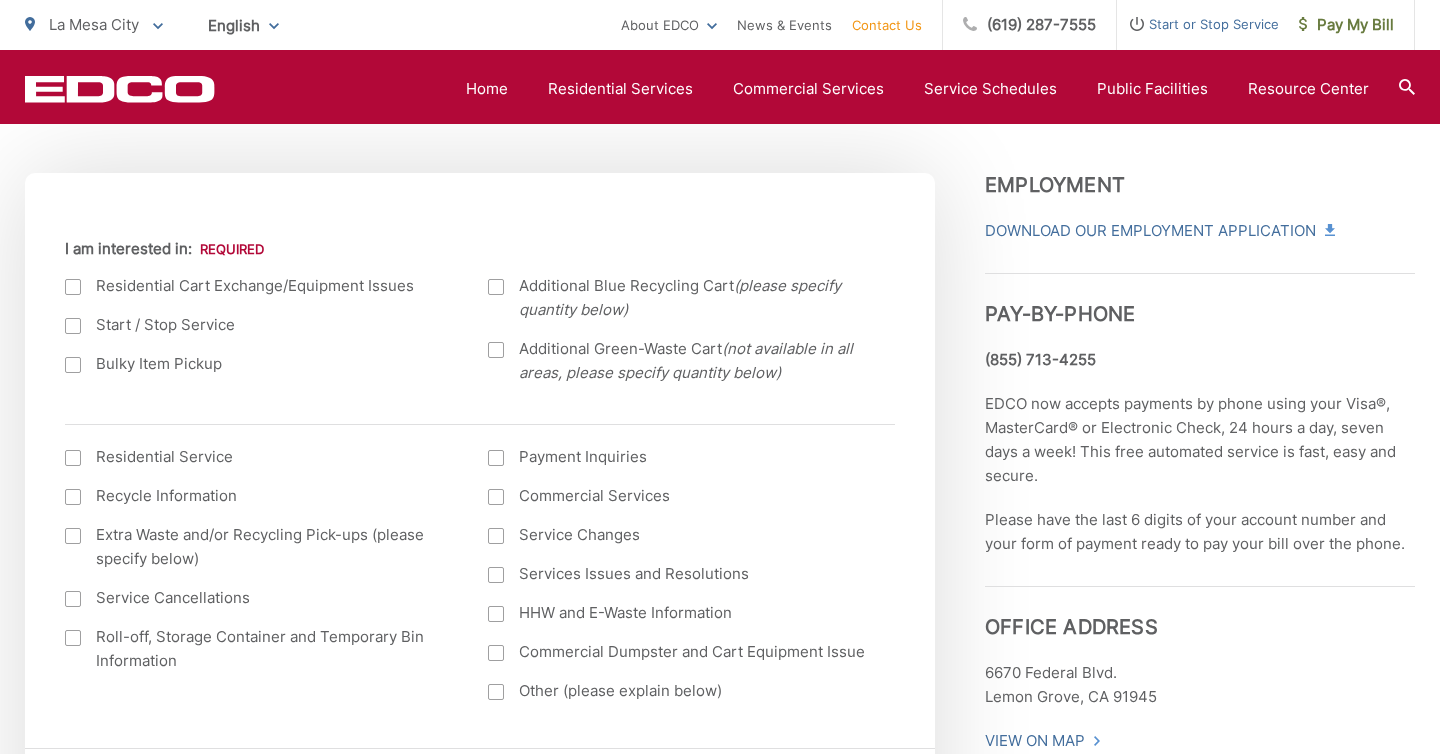 click on "Residential Cart Exchange/Equipment Issues" at bounding box center [256, 286] 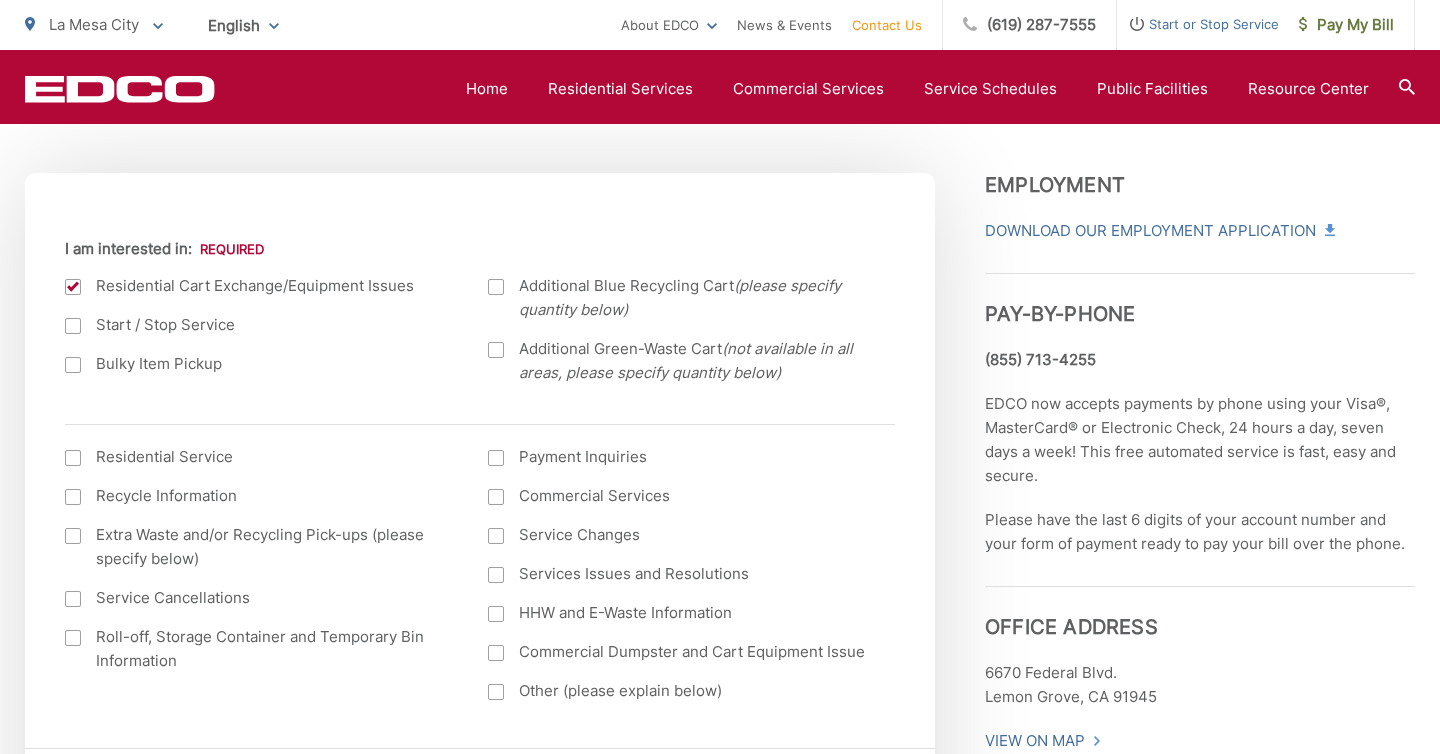 click on "Residential Service" at bounding box center [256, 457] 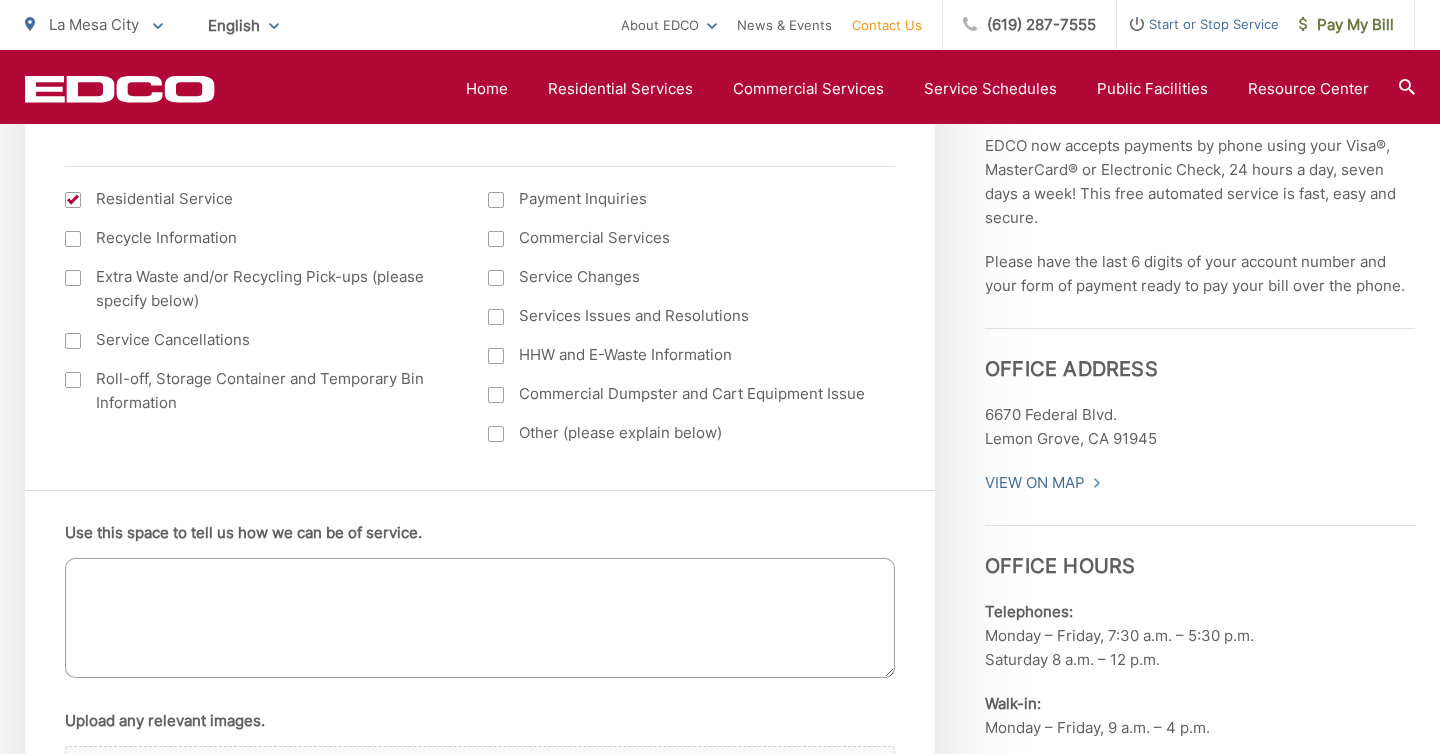 scroll, scrollTop: 928, scrollLeft: 0, axis: vertical 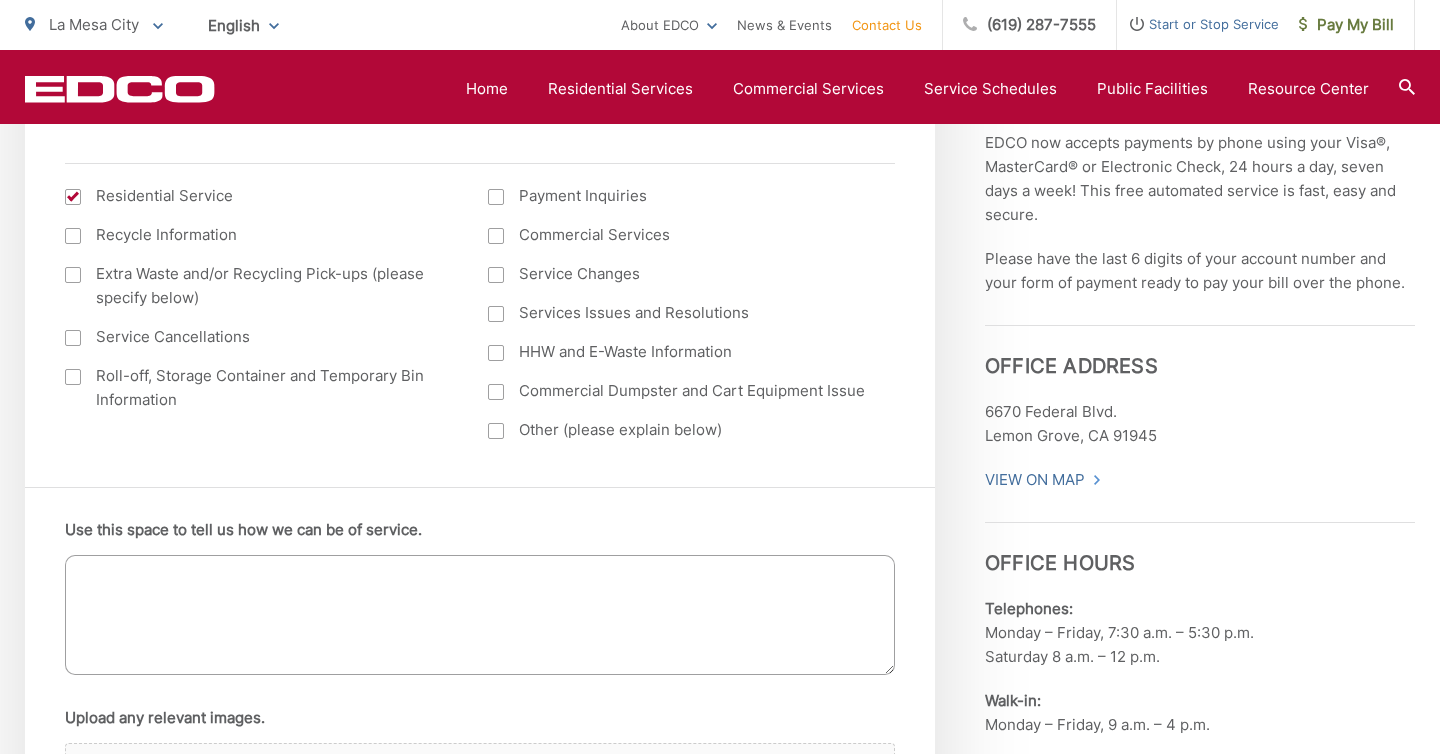 click on "Use this space to tell us how we can be of service." at bounding box center [480, 615] 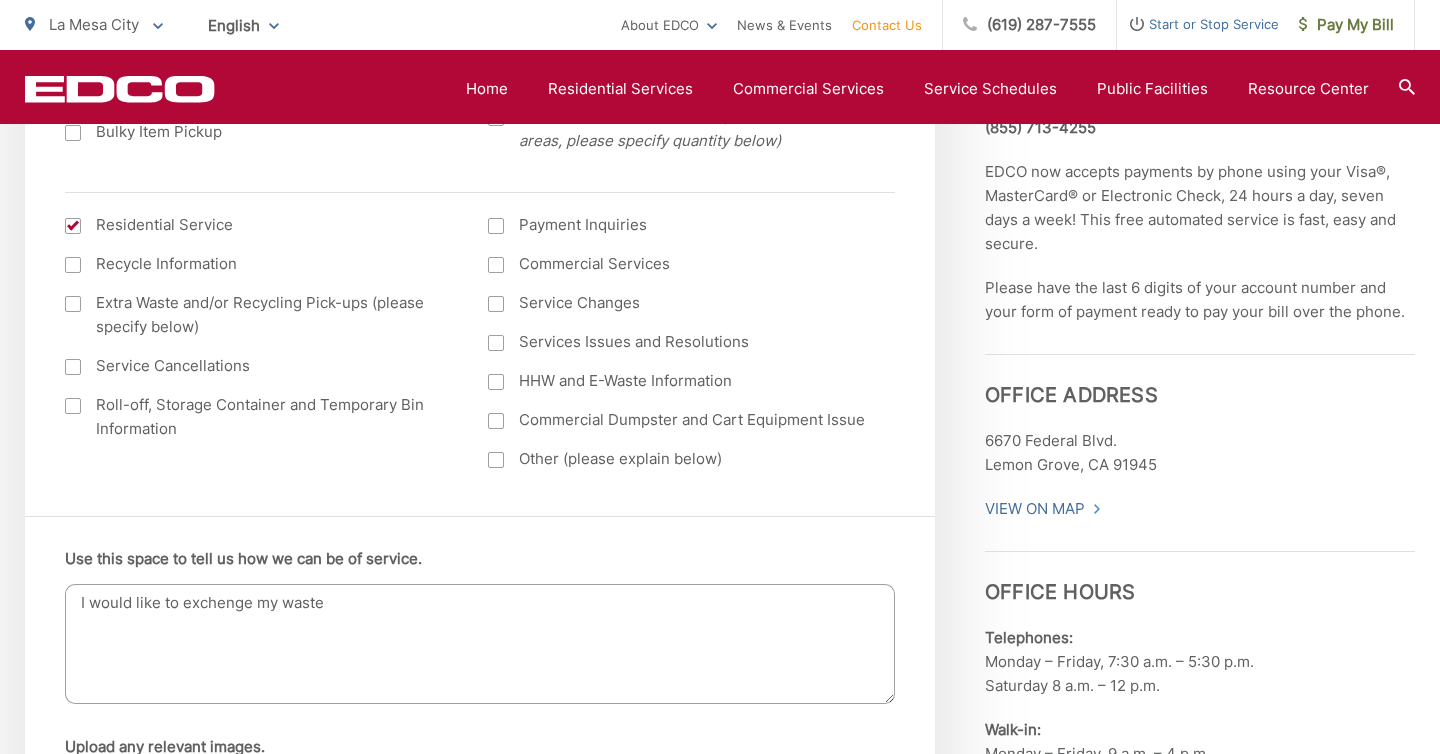 scroll, scrollTop: 900, scrollLeft: 0, axis: vertical 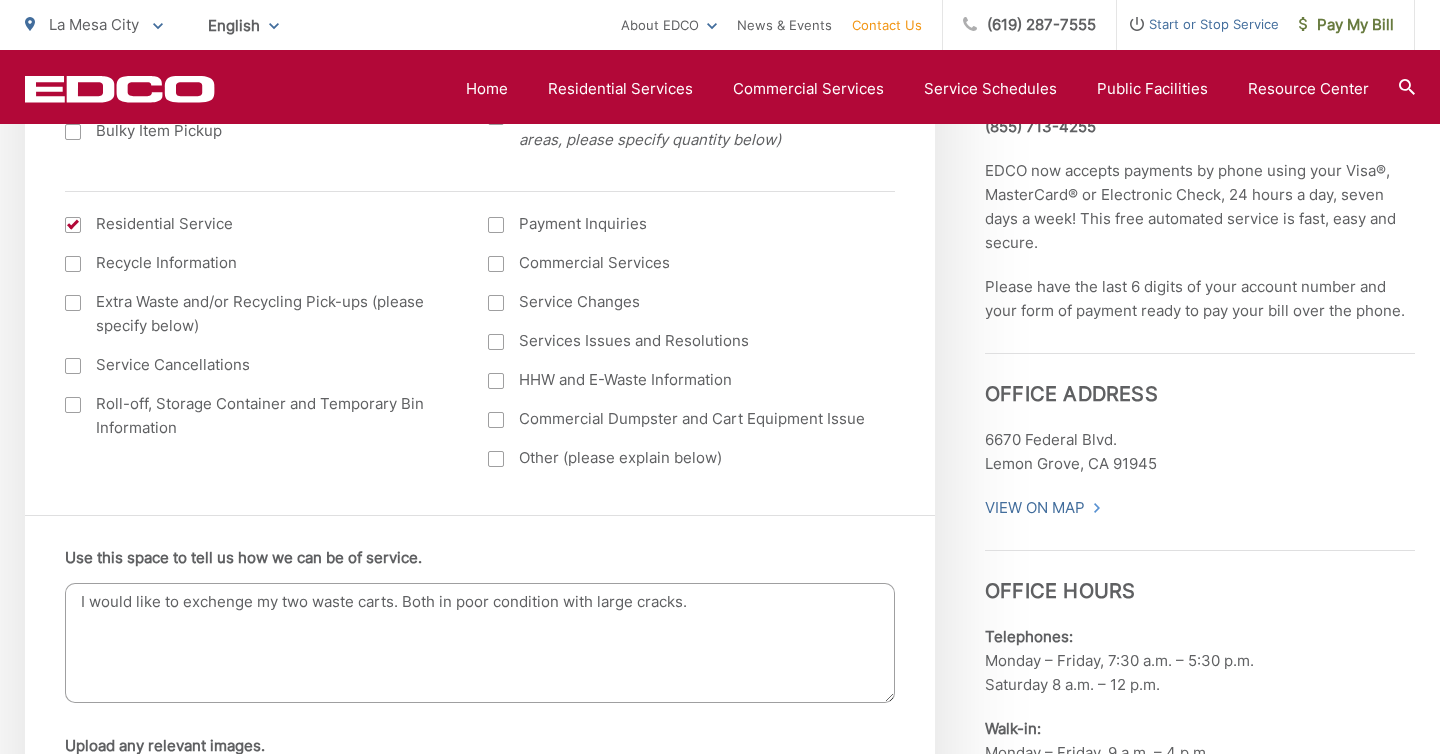 click on "I would like to exchenge my two waste carts. Both in poor condition with large cracks." at bounding box center [480, 643] 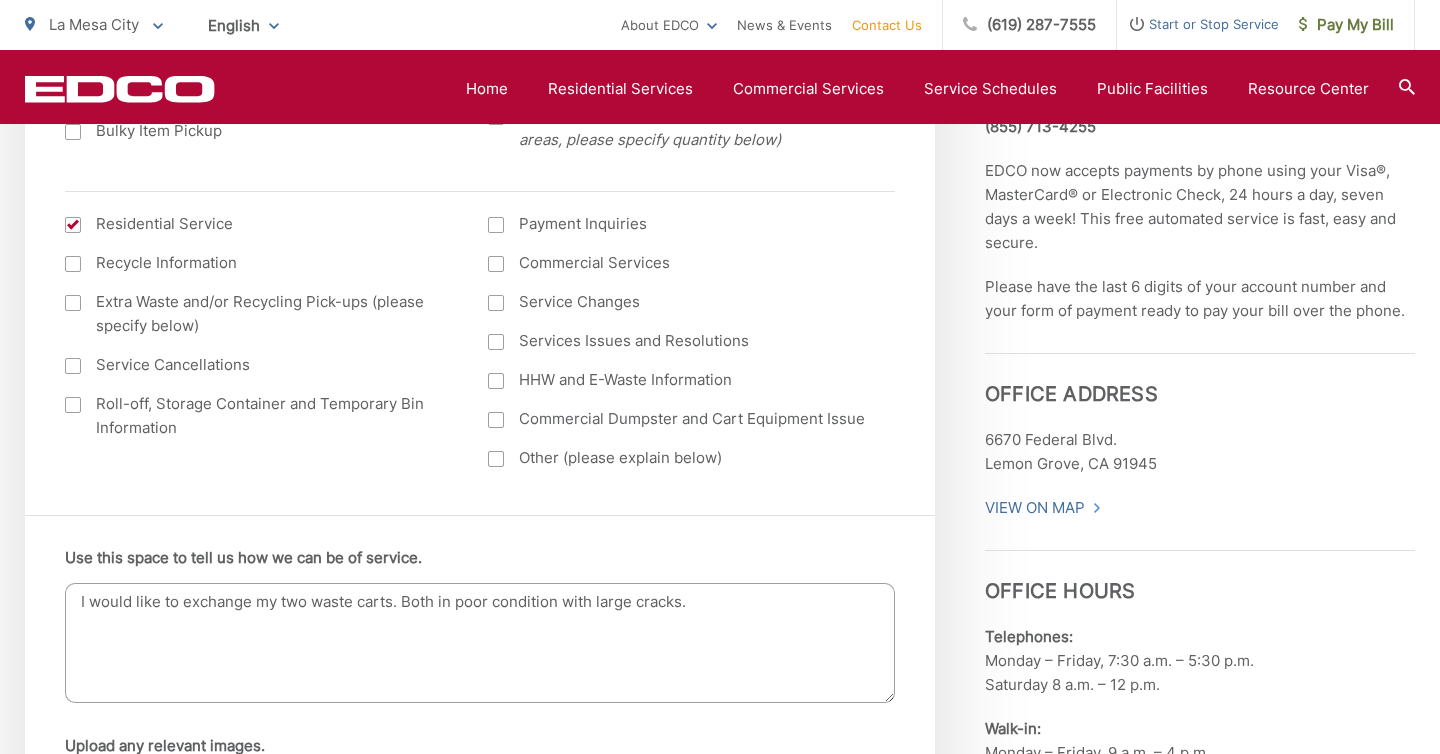 click on "I would like to exchange my two waste carts. Both in poor condition with large cracks." at bounding box center (480, 643) 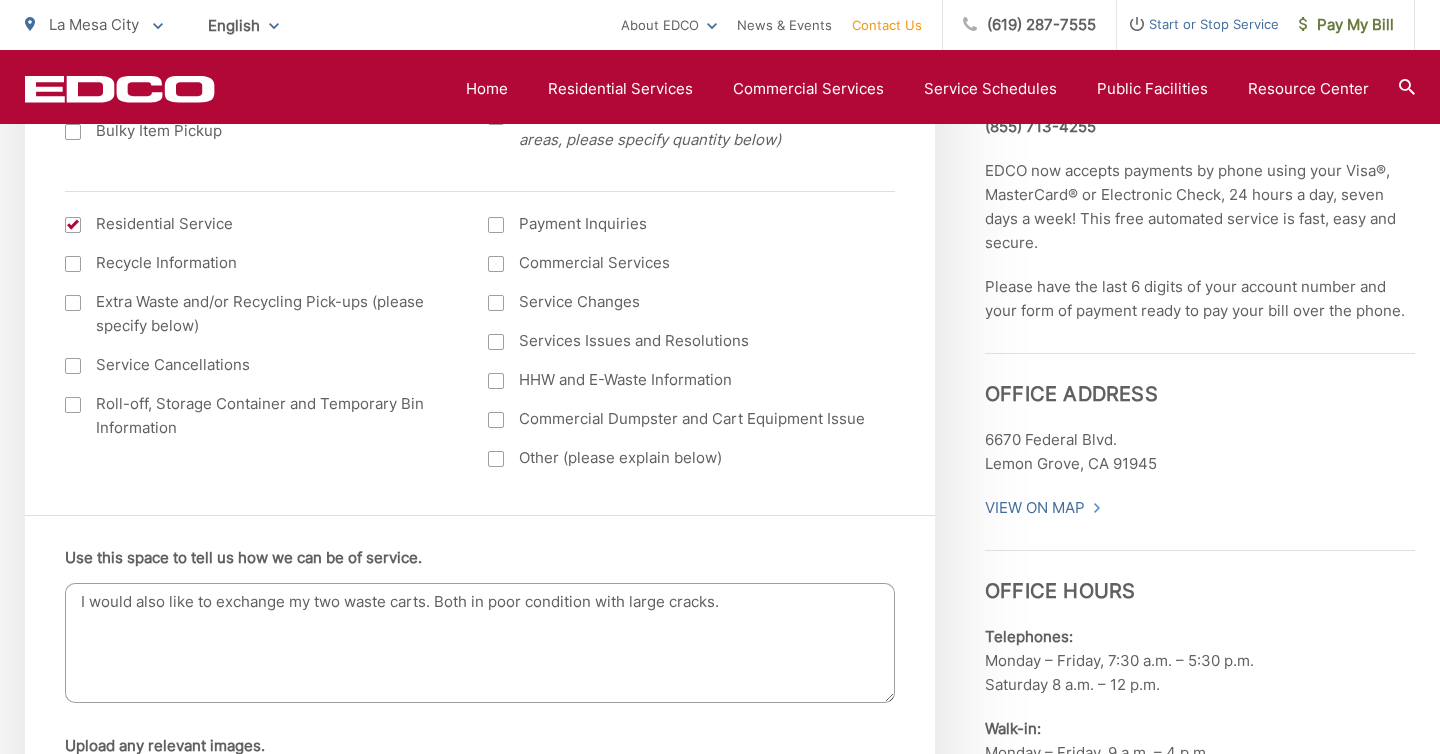 click on "I would also like to exchange my two waste carts. Both in poor condition with large cracks." at bounding box center [480, 643] 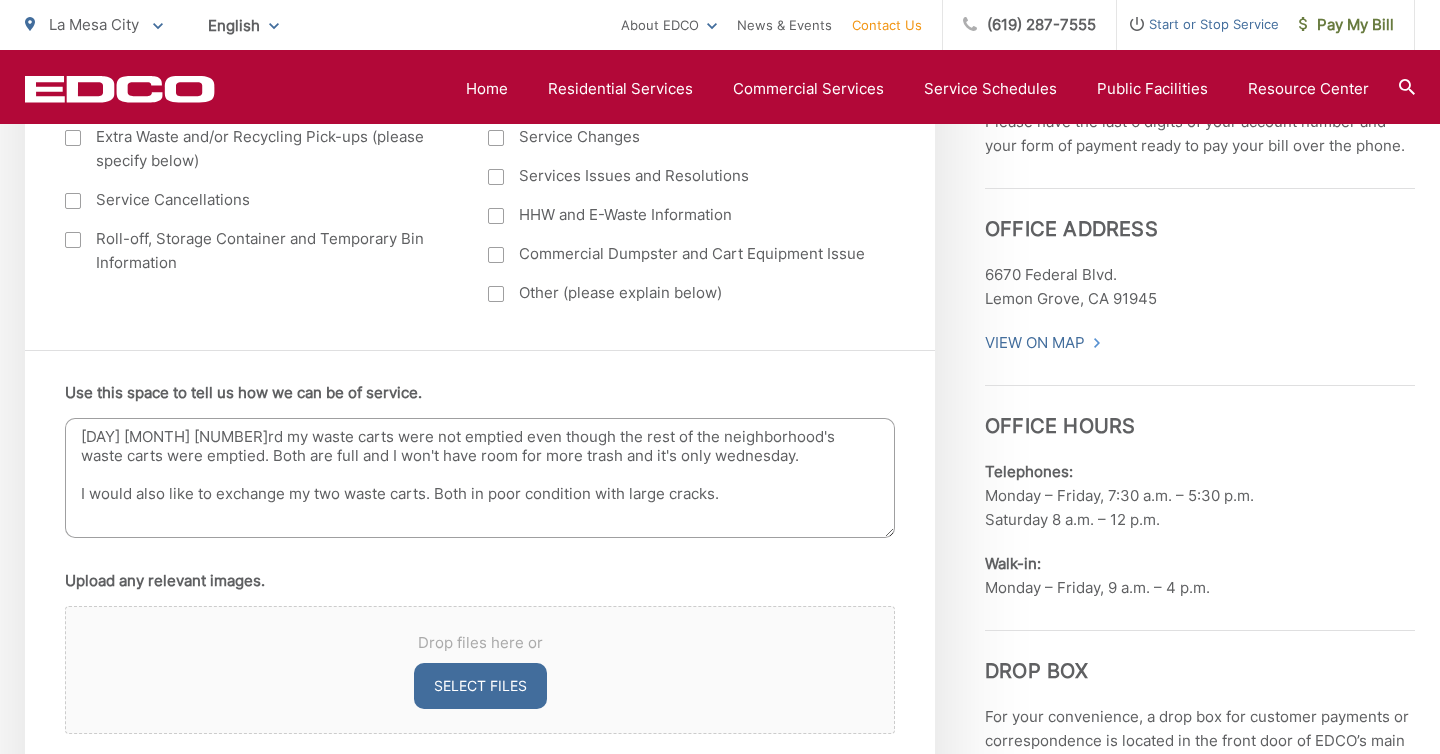 scroll, scrollTop: 1072, scrollLeft: 0, axis: vertical 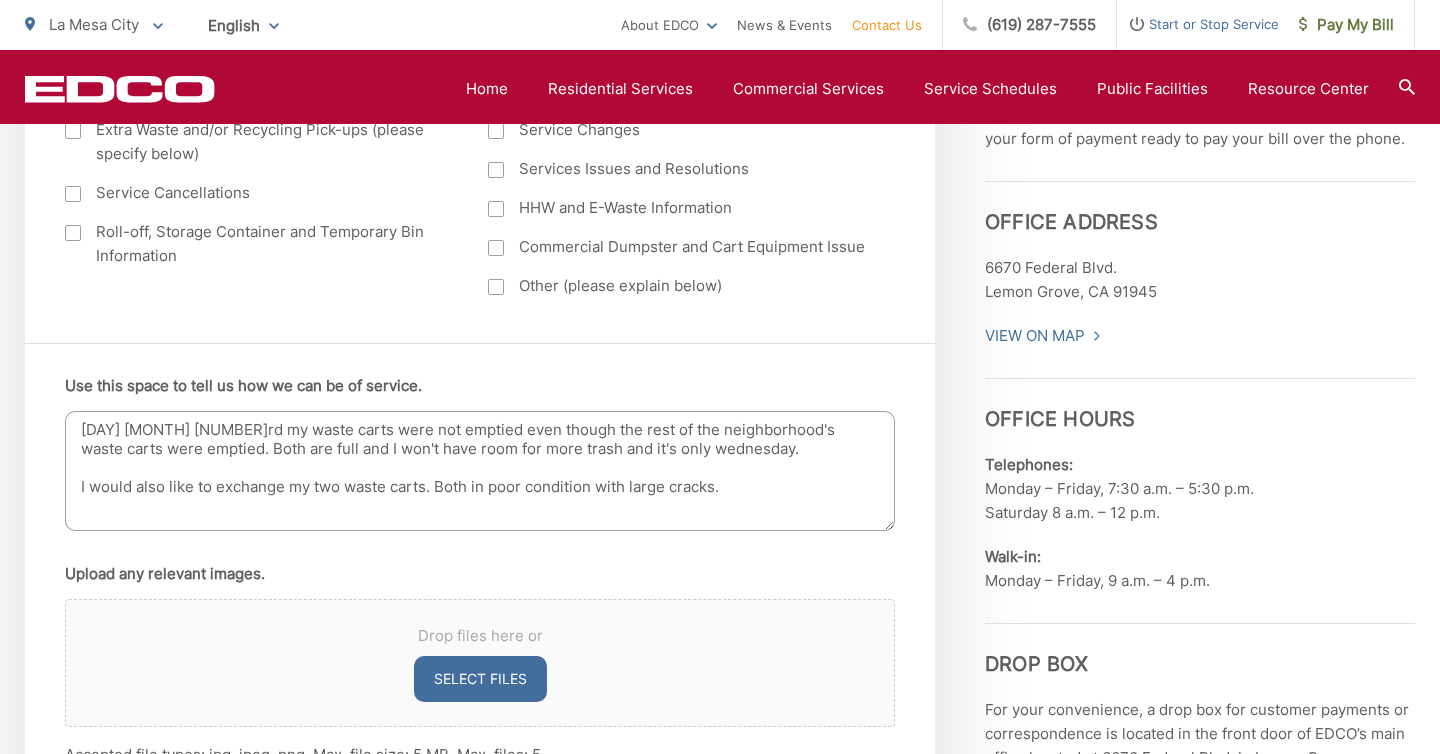 drag, startPoint x: 468, startPoint y: 487, endPoint x: 314, endPoint y: 486, distance: 154.00325 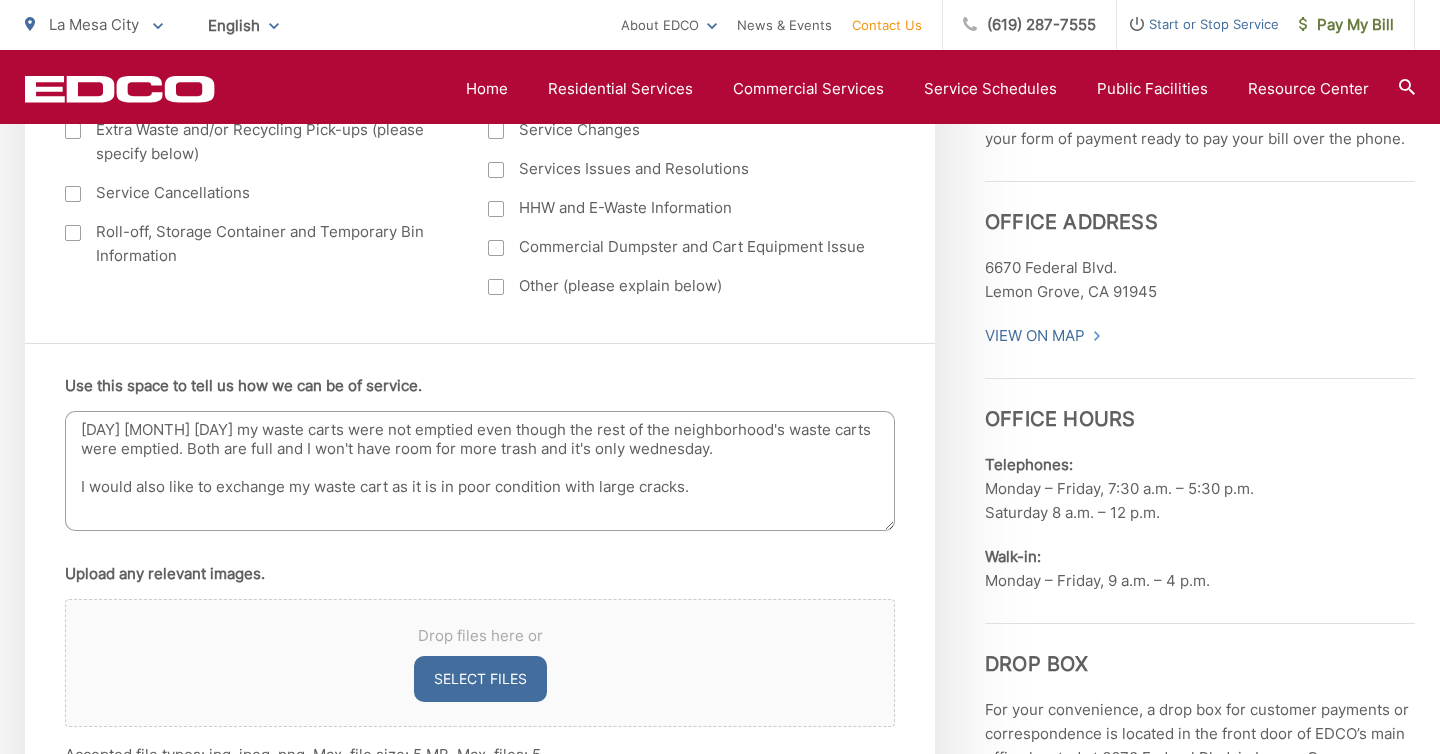 click on "[DAY] [MONTH] [DAY] my waste carts were not emptied even though the rest of the neighborhood's waste carts were emptied. Both are full and I won't have room for more trash and it's only wednesday.
I would also like to exchange my waste cart as it is in poor condition with large cracks." at bounding box center [480, 471] 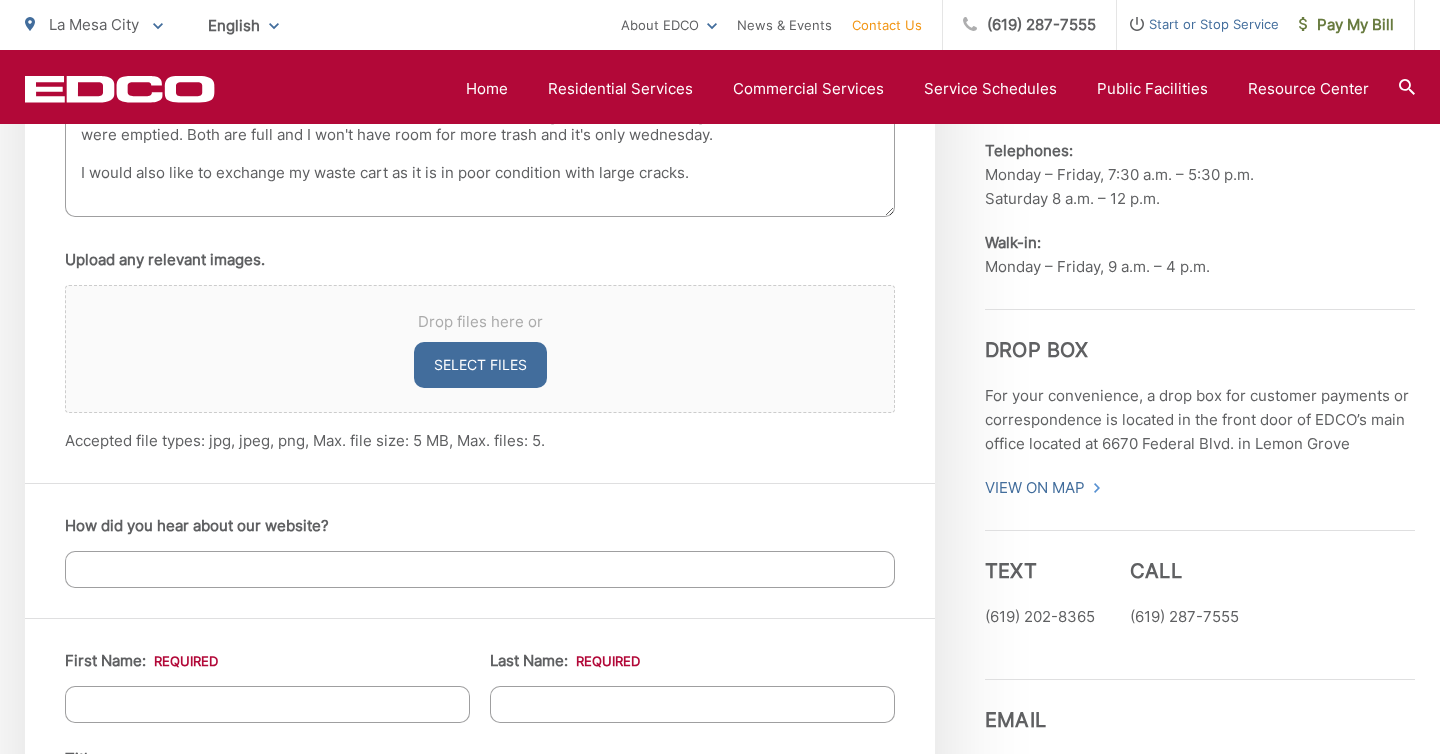 scroll, scrollTop: 1392, scrollLeft: 0, axis: vertical 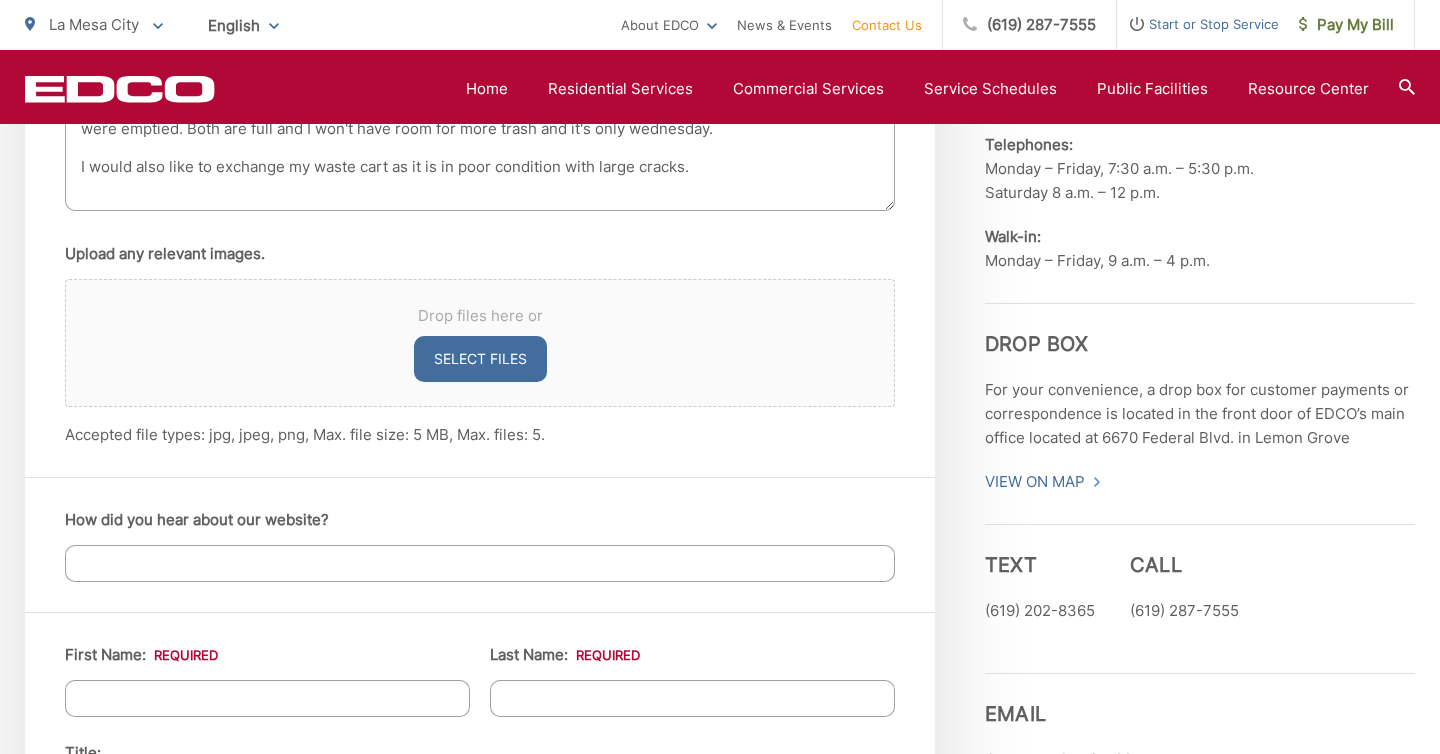 type on "[DAY] [MONTH] [DAY] my waste carts were not emptied even though the rest of the neighborhood's waste carts were emptied. Both are full and I won't have room for more trash and it's only wednesday.
I would also like to exchange my waste cart as it is in poor condition with large cracks." 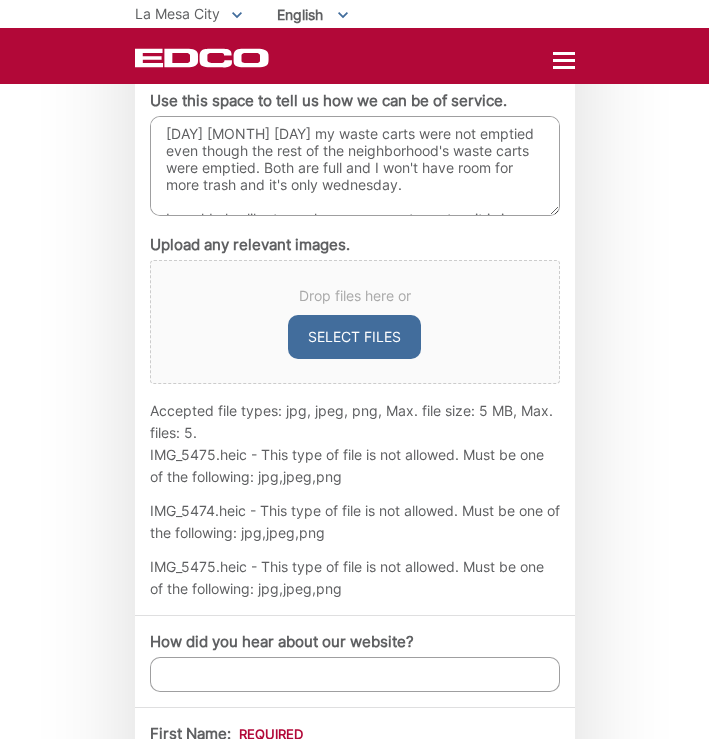 click on "Select files" at bounding box center [354, 337] 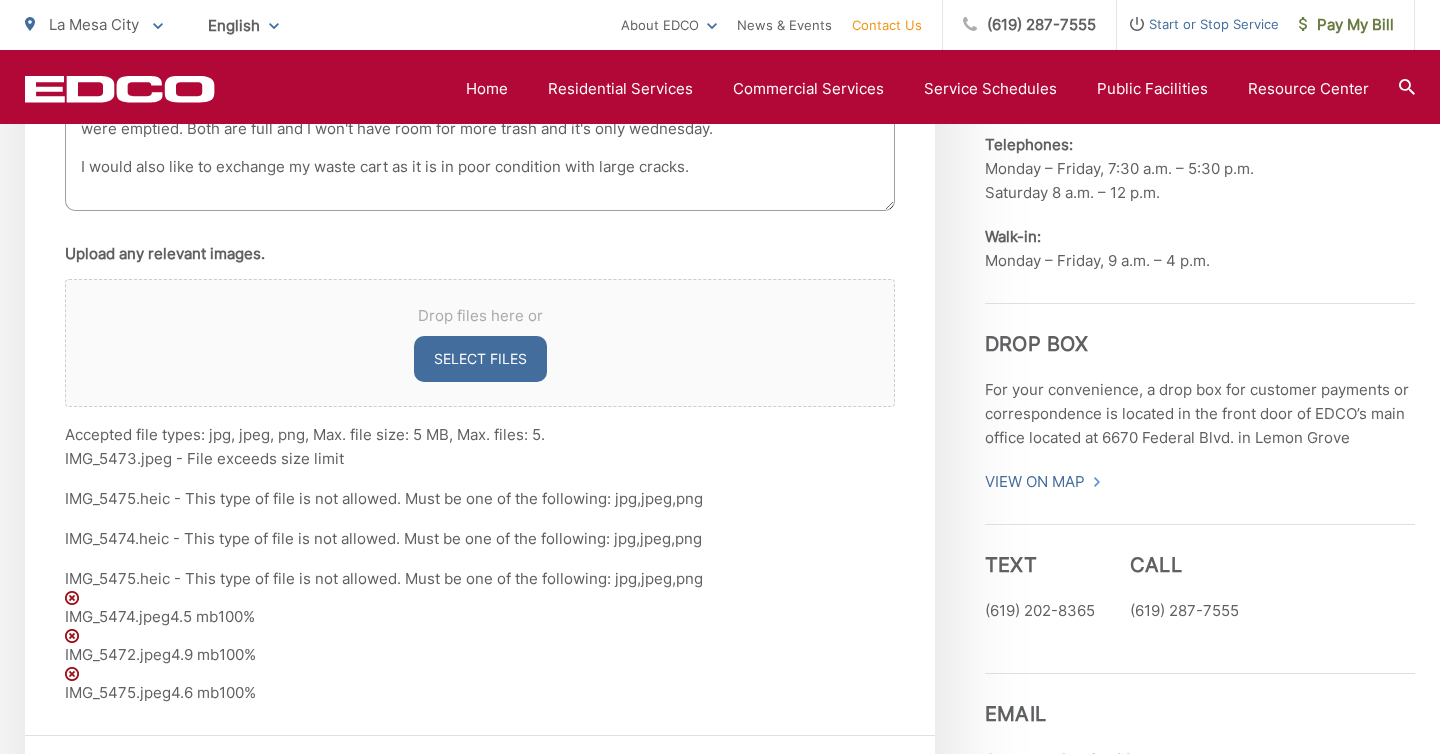 click on "Select files" at bounding box center (480, 359) 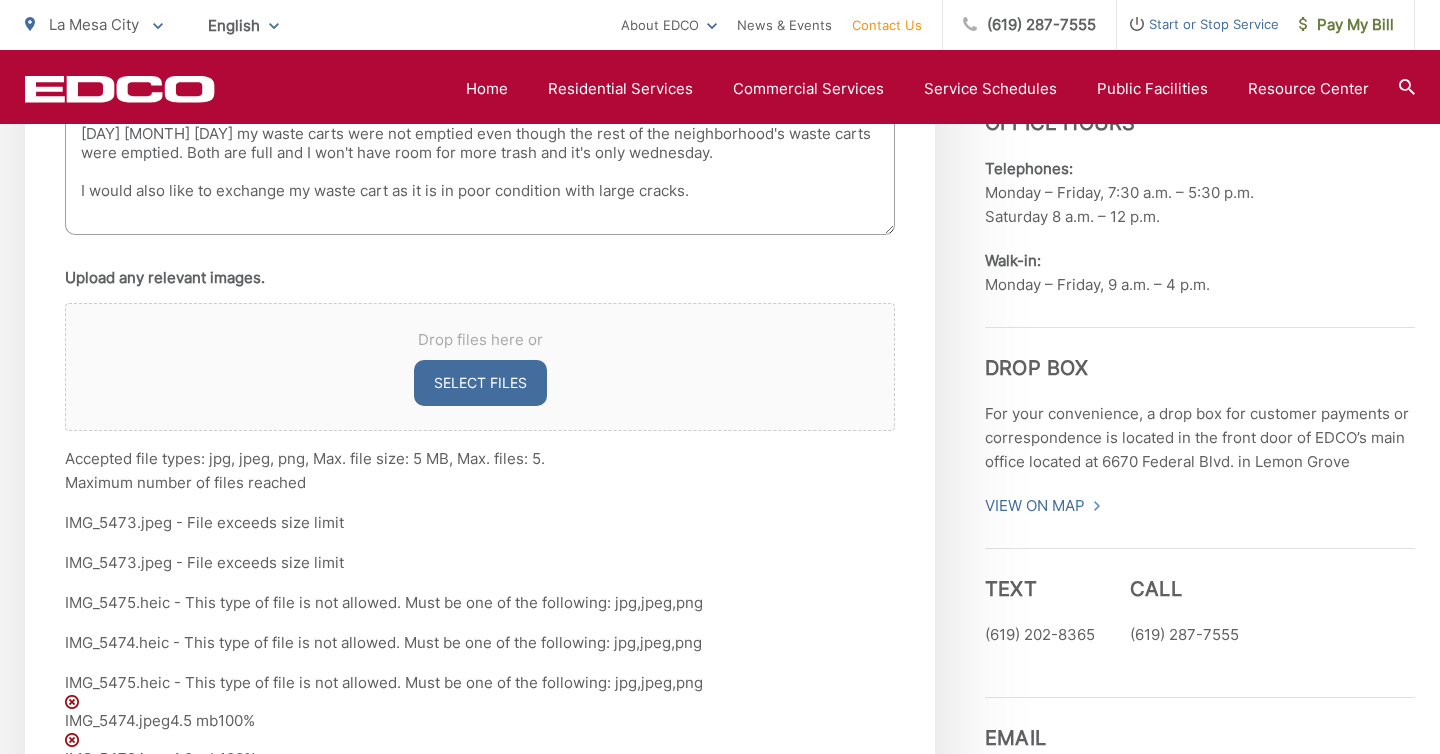 scroll, scrollTop: 1286, scrollLeft: 0, axis: vertical 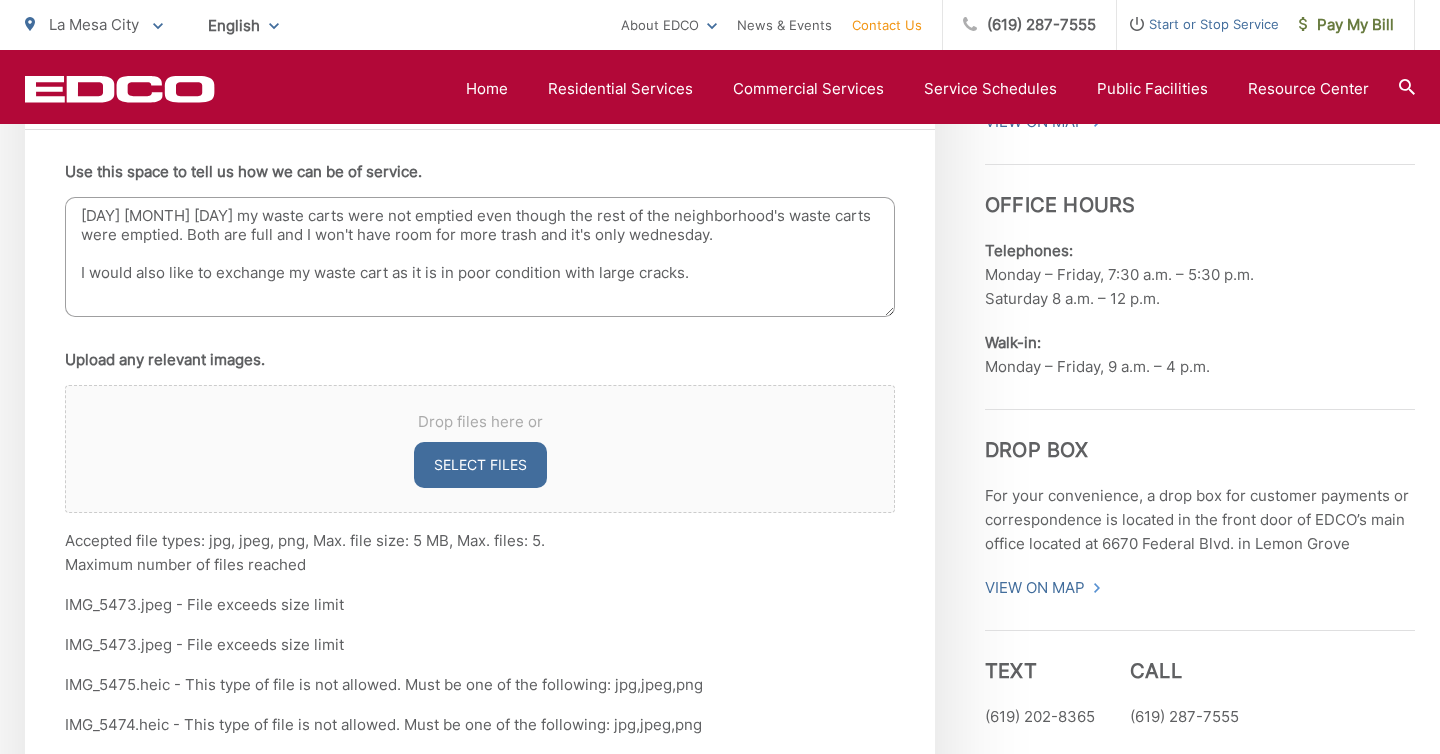click on "IMG_5473.jpeg - File exceeds size limit" at bounding box center [480, 645] 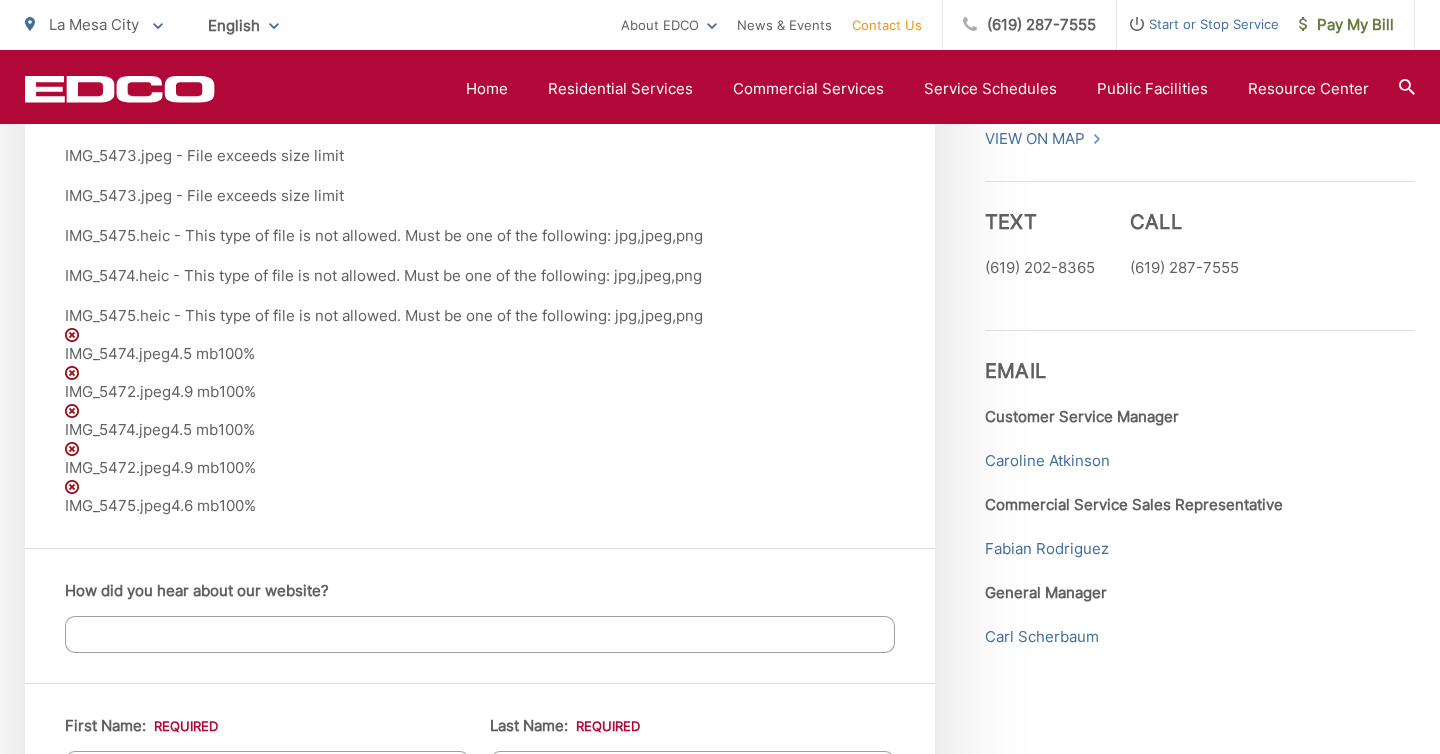 scroll, scrollTop: 1736, scrollLeft: 0, axis: vertical 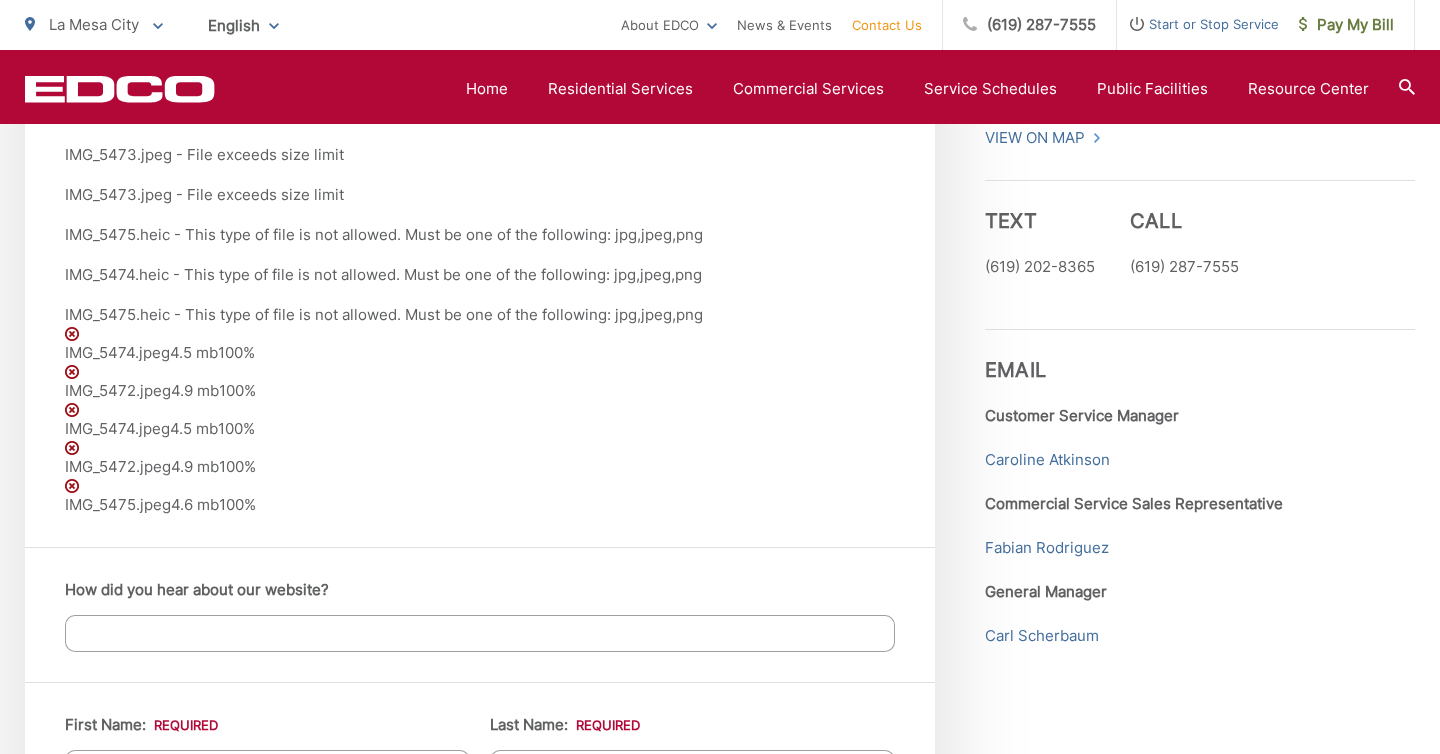 click on "How did you hear about our website?" at bounding box center [480, 633] 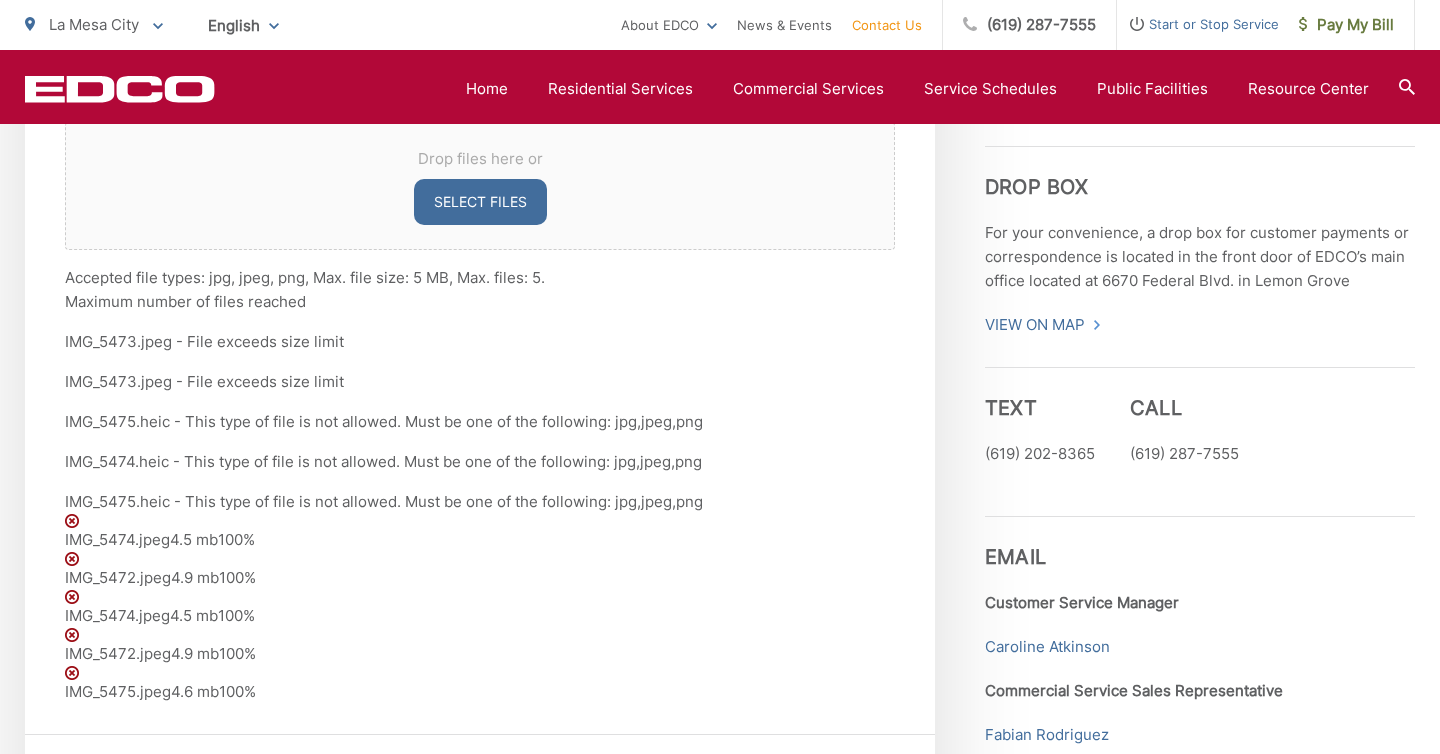 scroll, scrollTop: 1522, scrollLeft: 0, axis: vertical 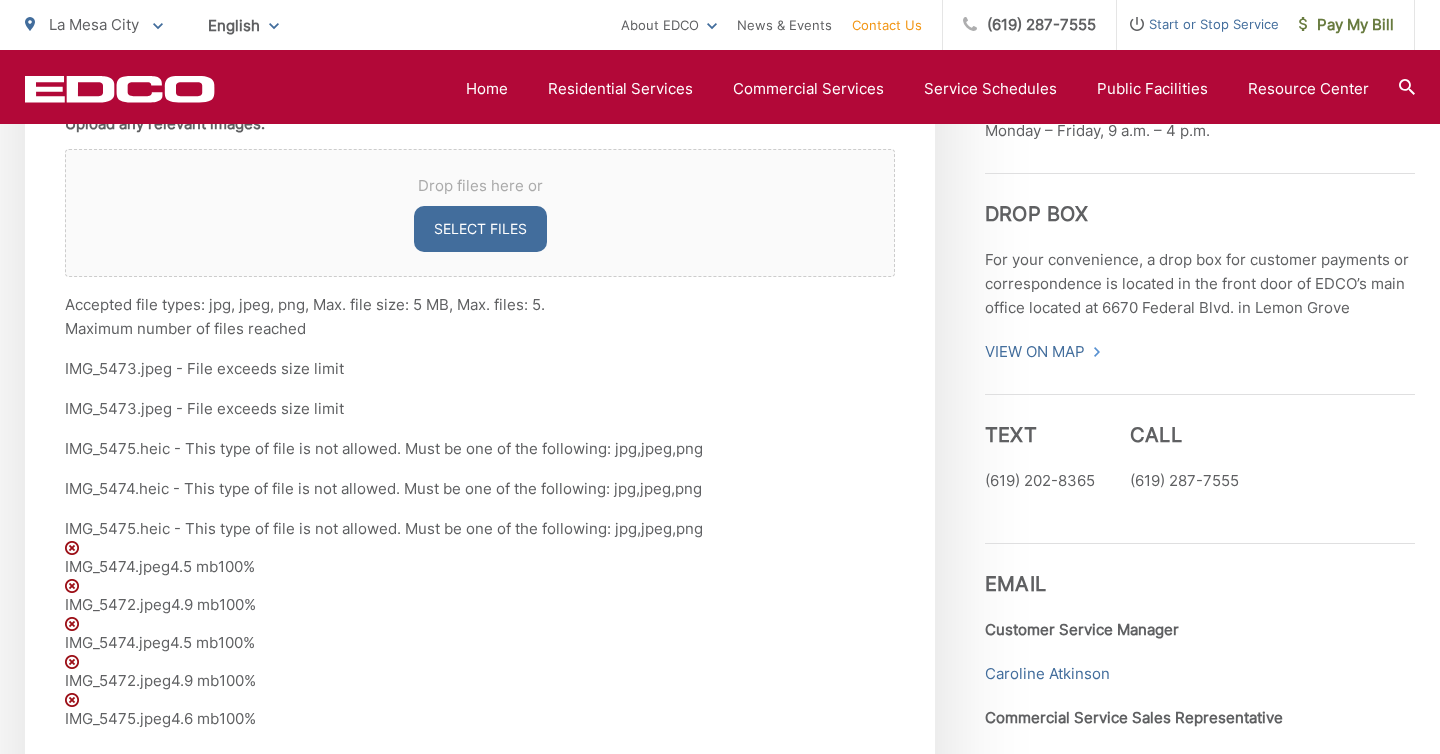 type on "Chat GPT" 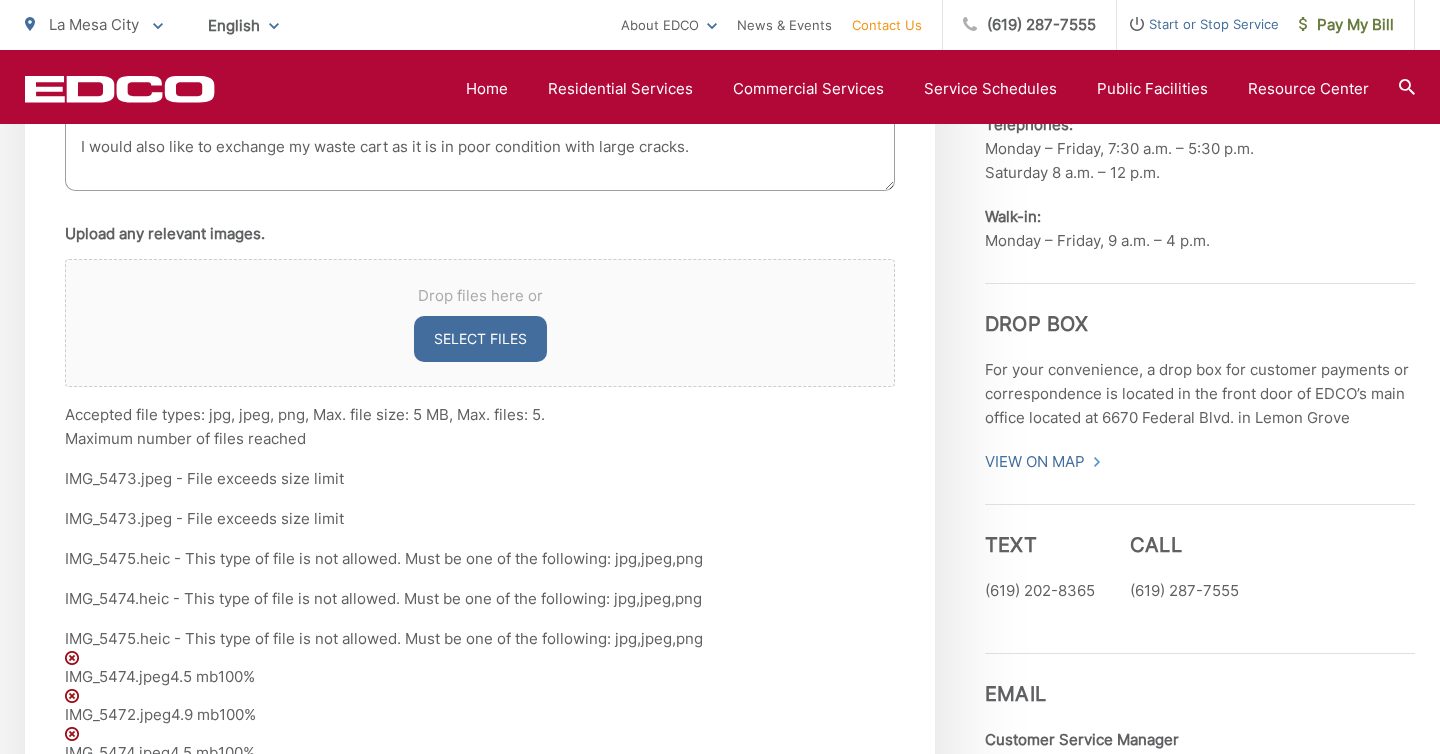 scroll, scrollTop: 1415, scrollLeft: 0, axis: vertical 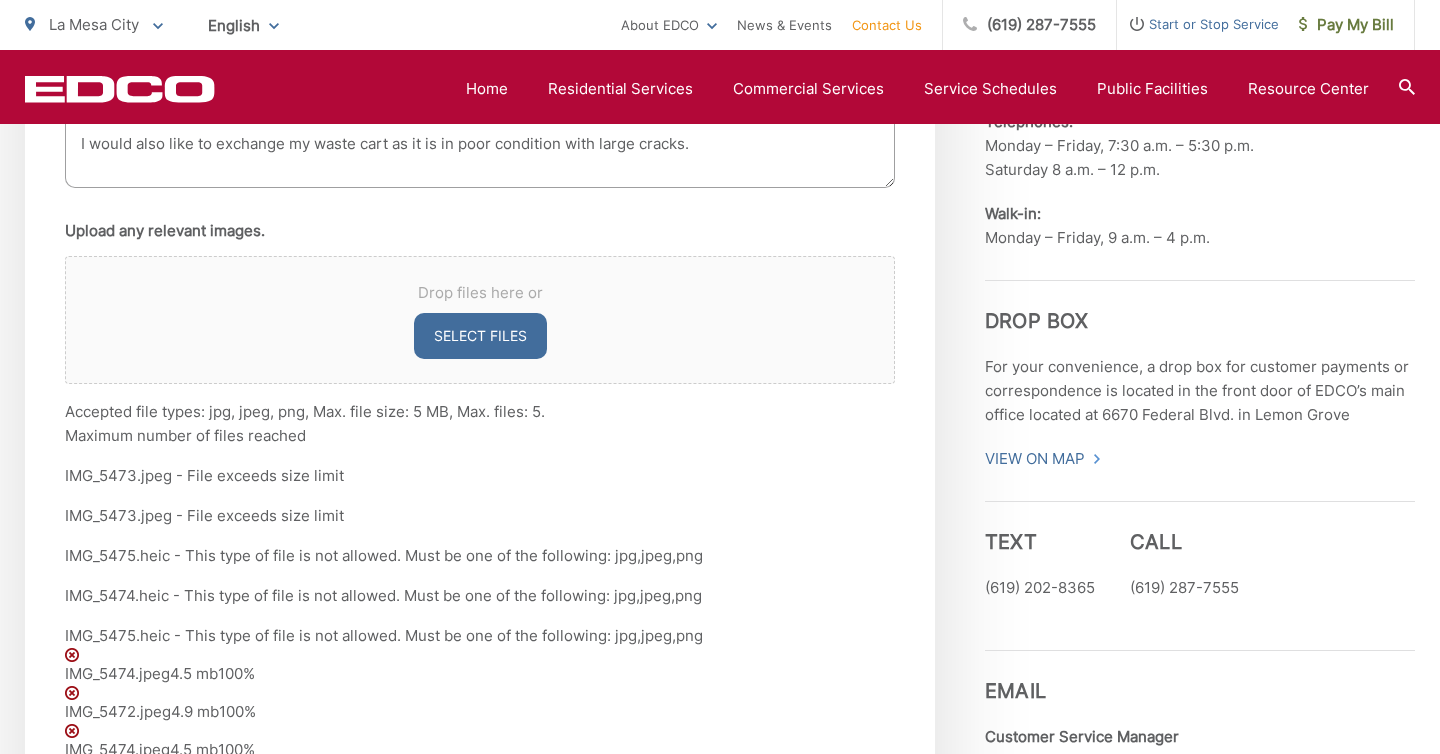 click on "Drop files here or
Select files" at bounding box center (480, 320) 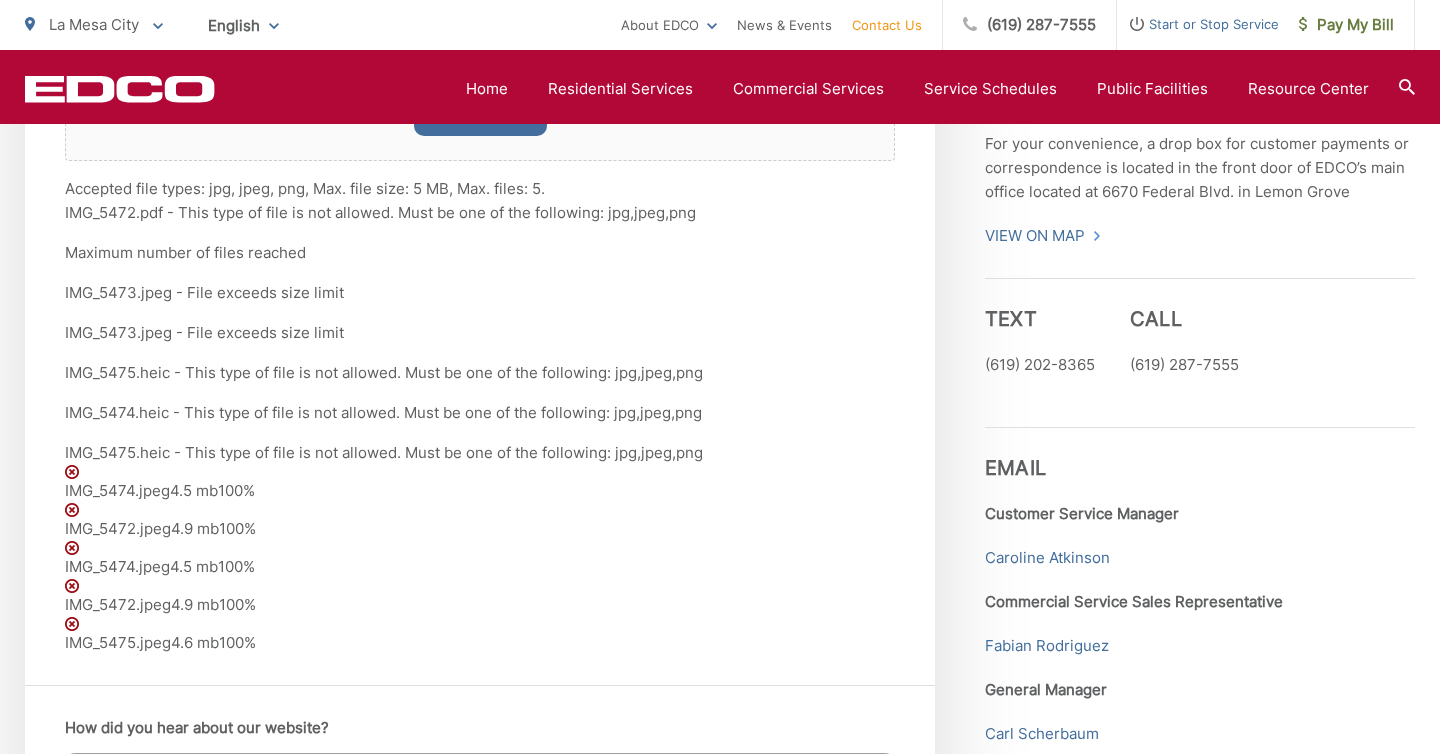 scroll, scrollTop: 1746, scrollLeft: 0, axis: vertical 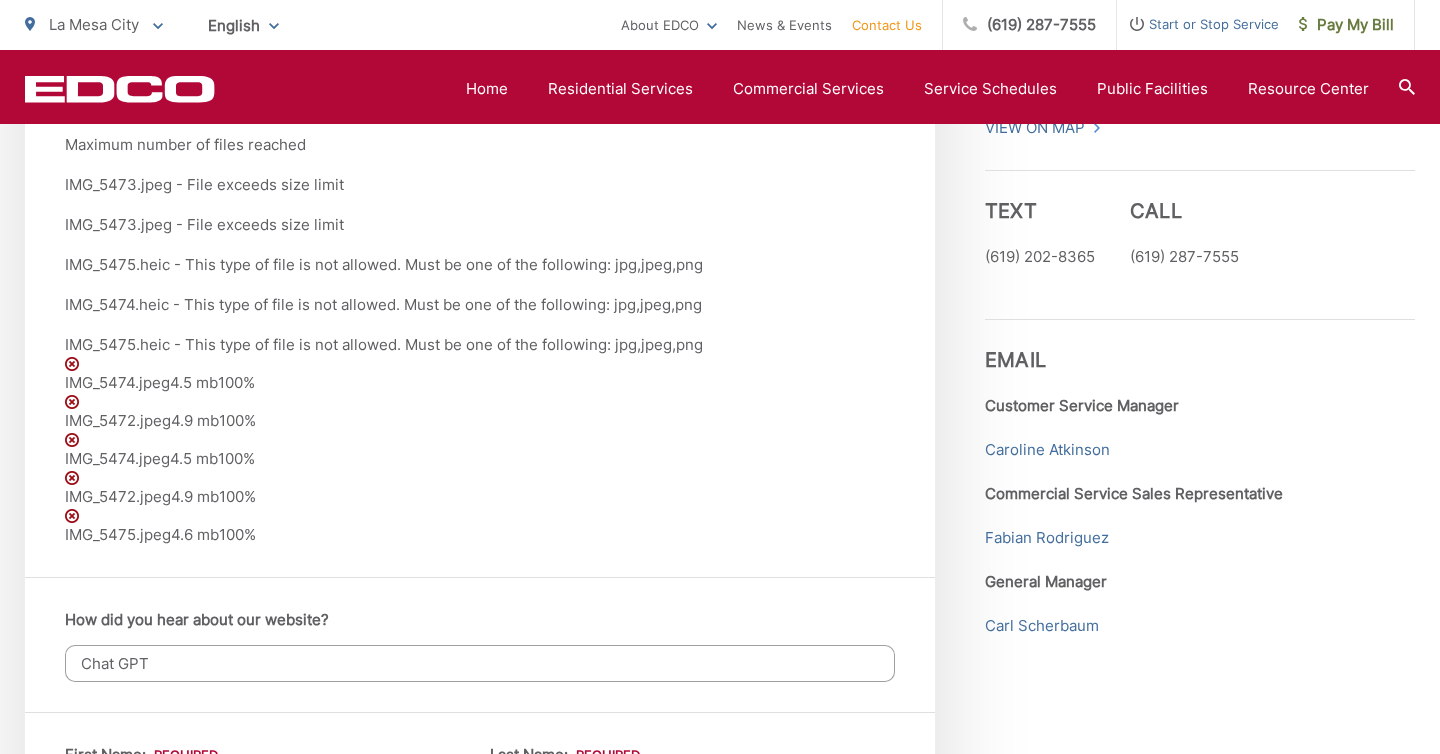 click at bounding box center [72, 364] 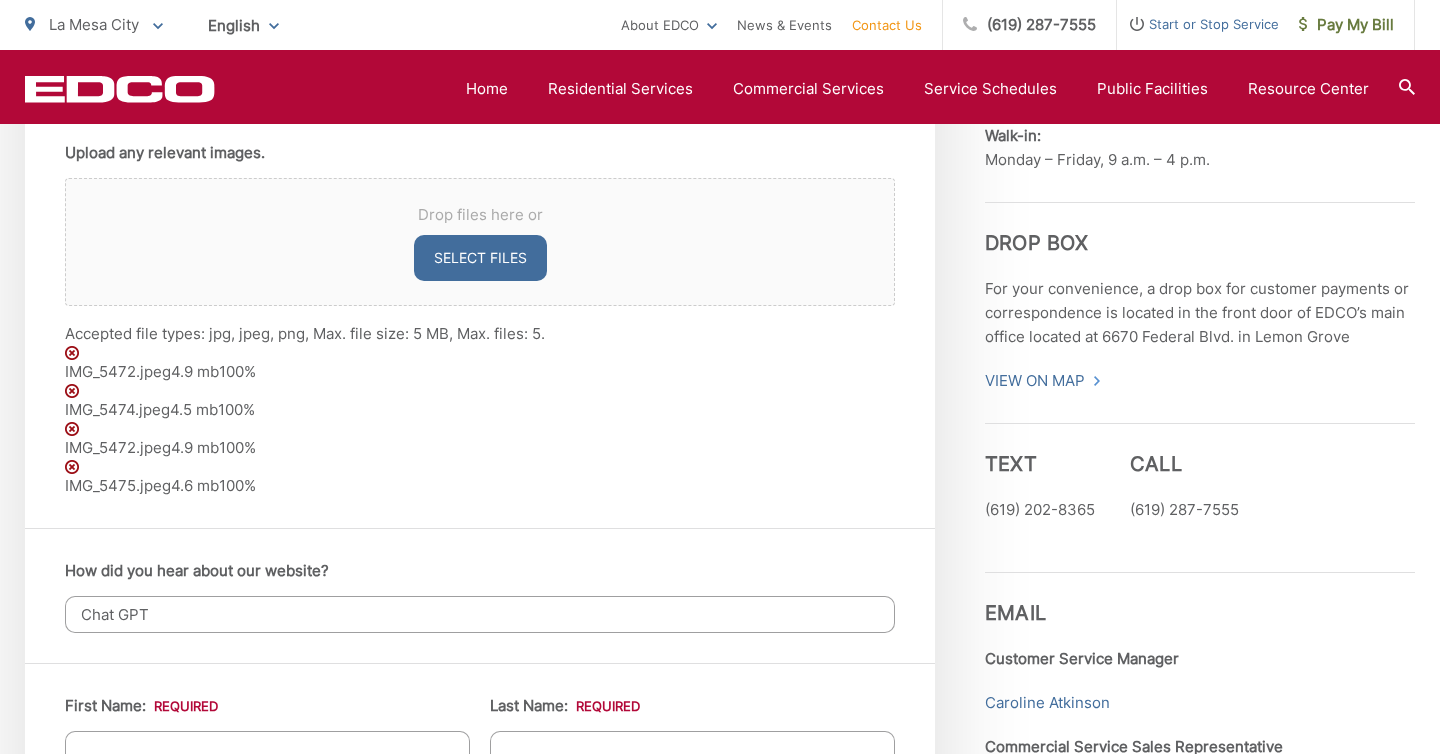 scroll, scrollTop: 1474, scrollLeft: 0, axis: vertical 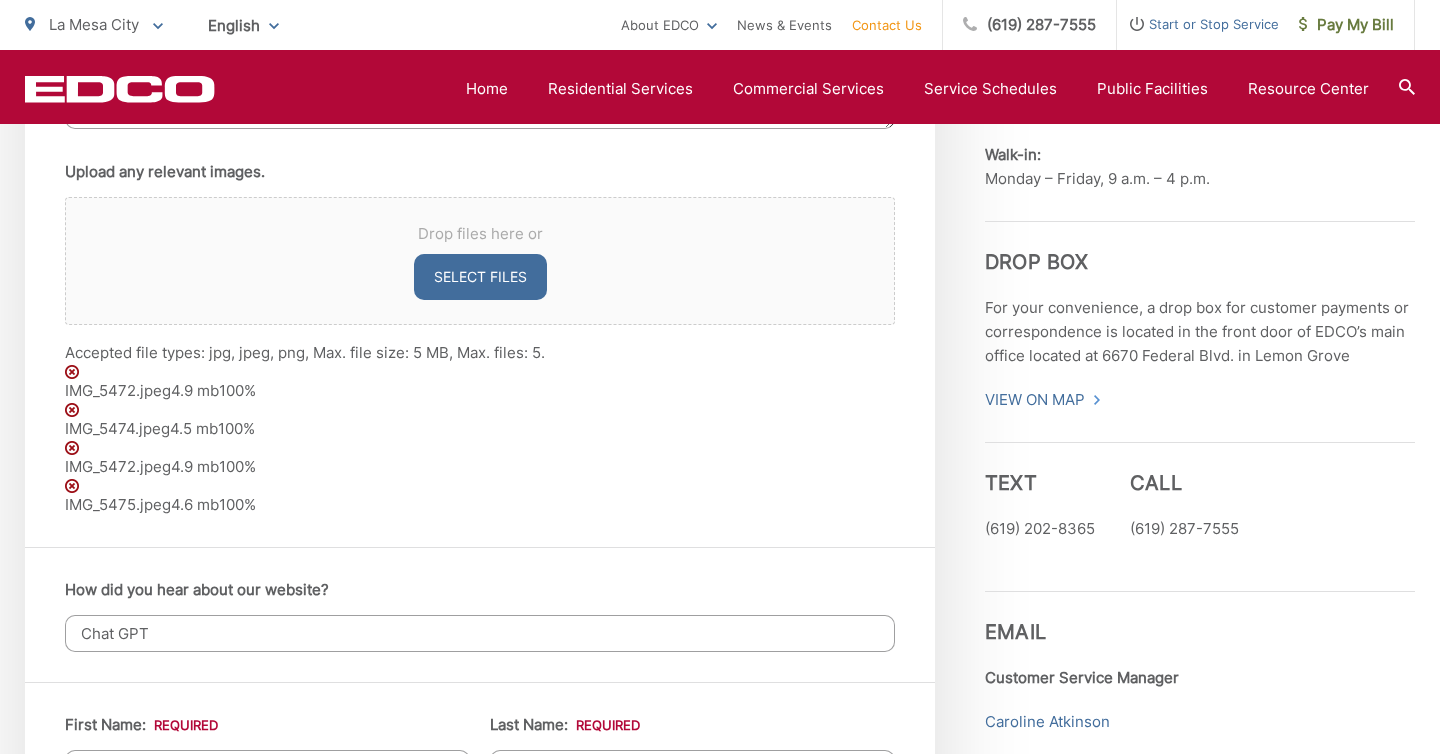click at bounding box center (72, 372) 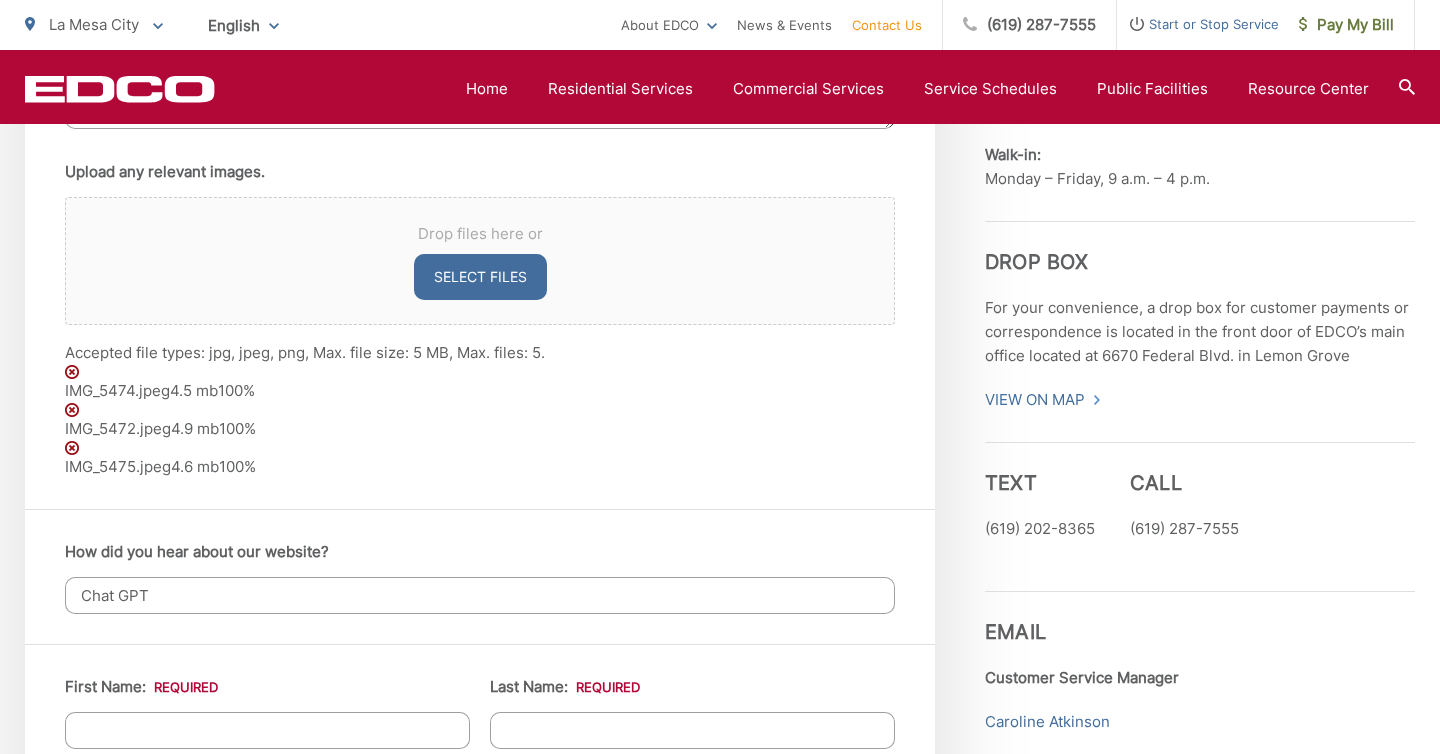 click at bounding box center [72, 372] 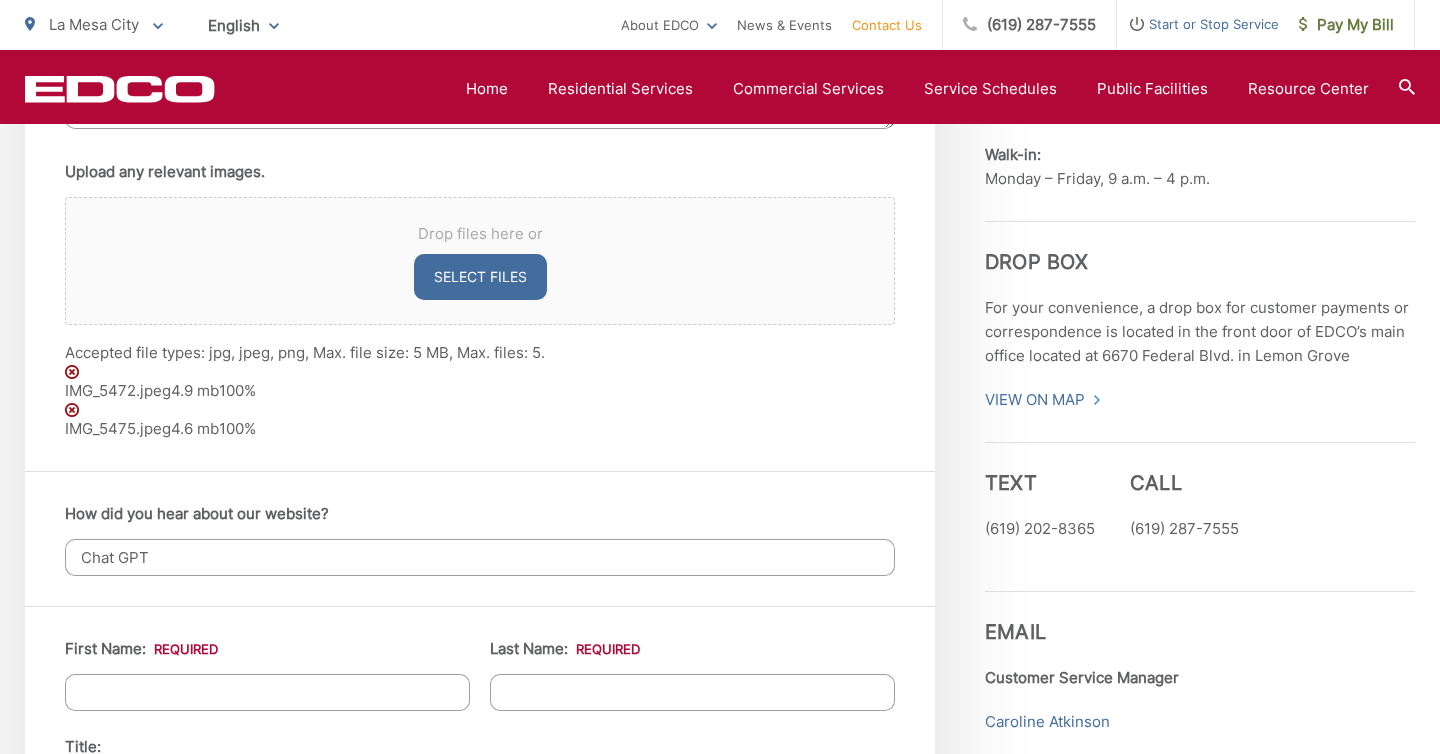 click at bounding box center (72, 372) 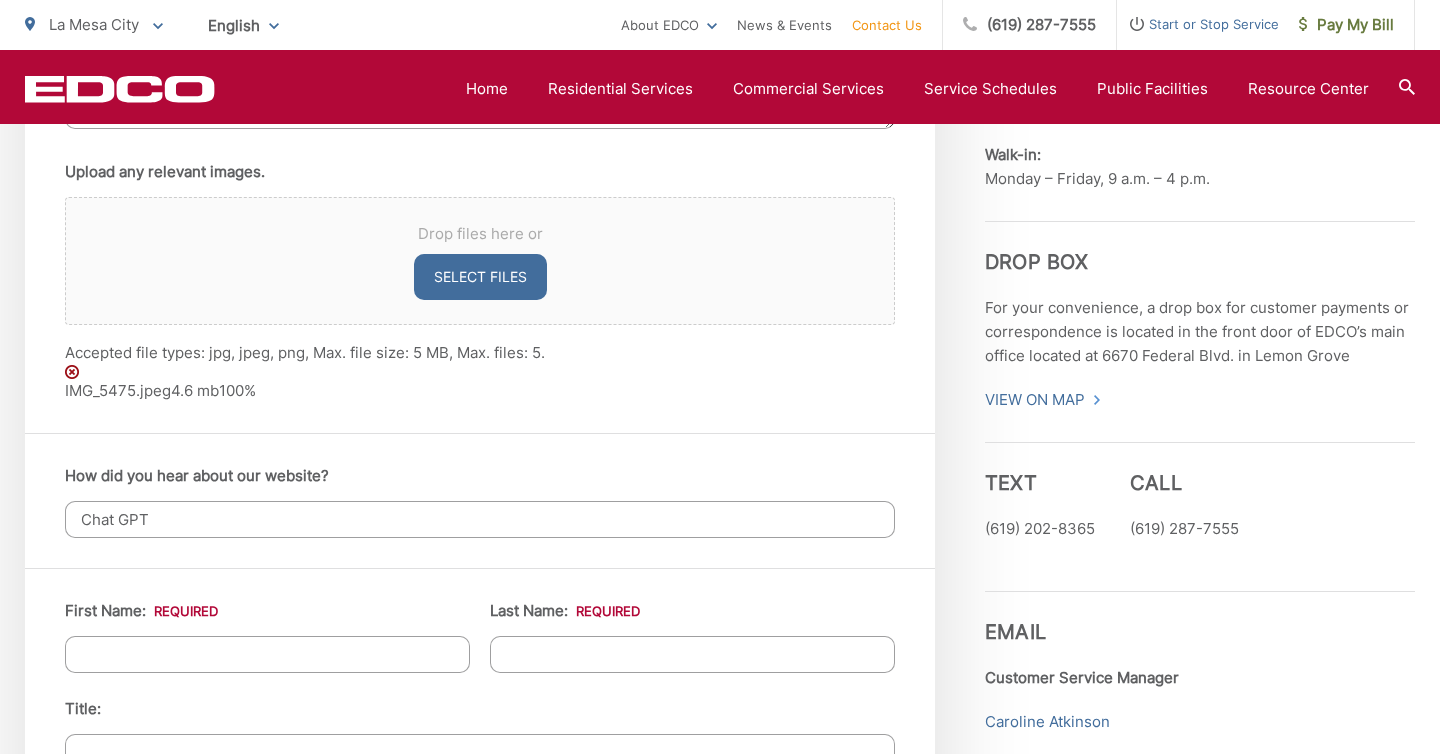 click at bounding box center [72, 372] 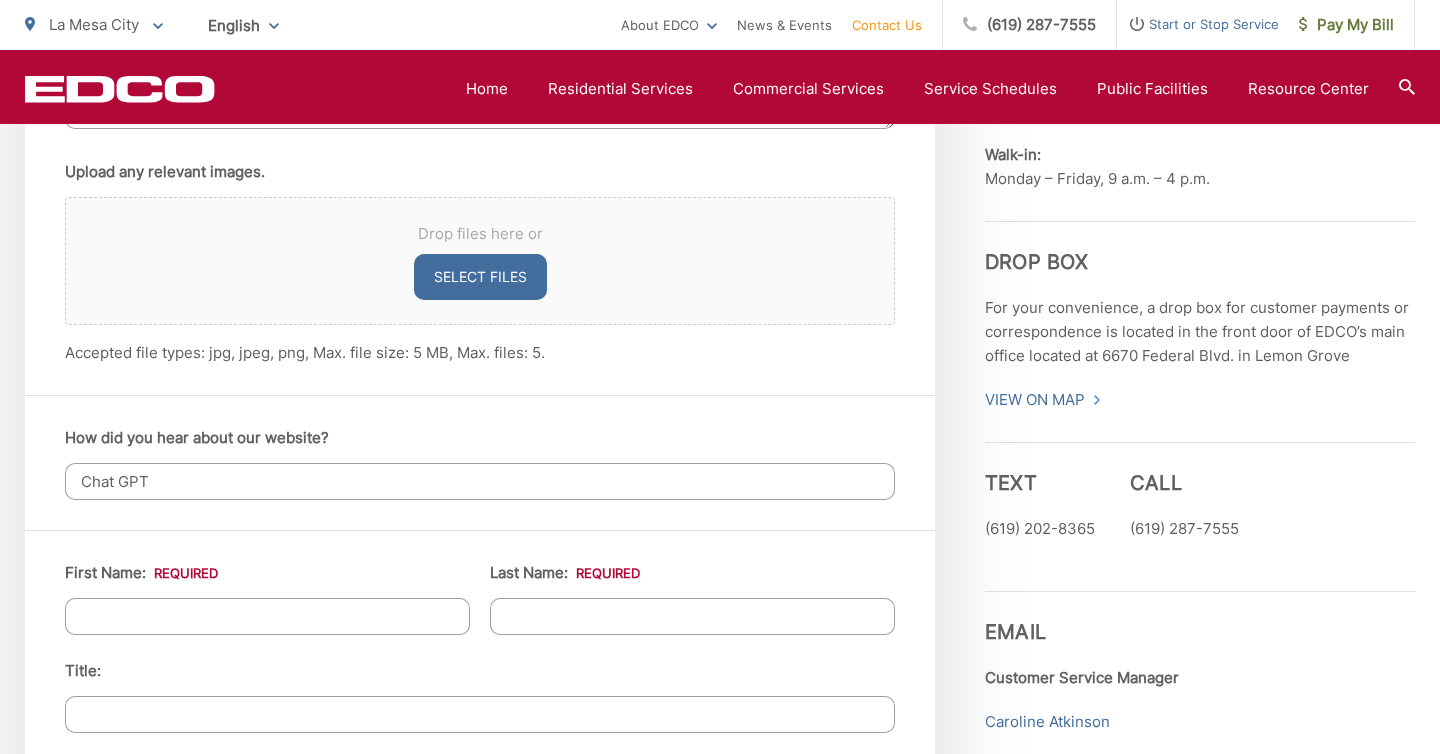 click on "Select files" at bounding box center (480, 277) 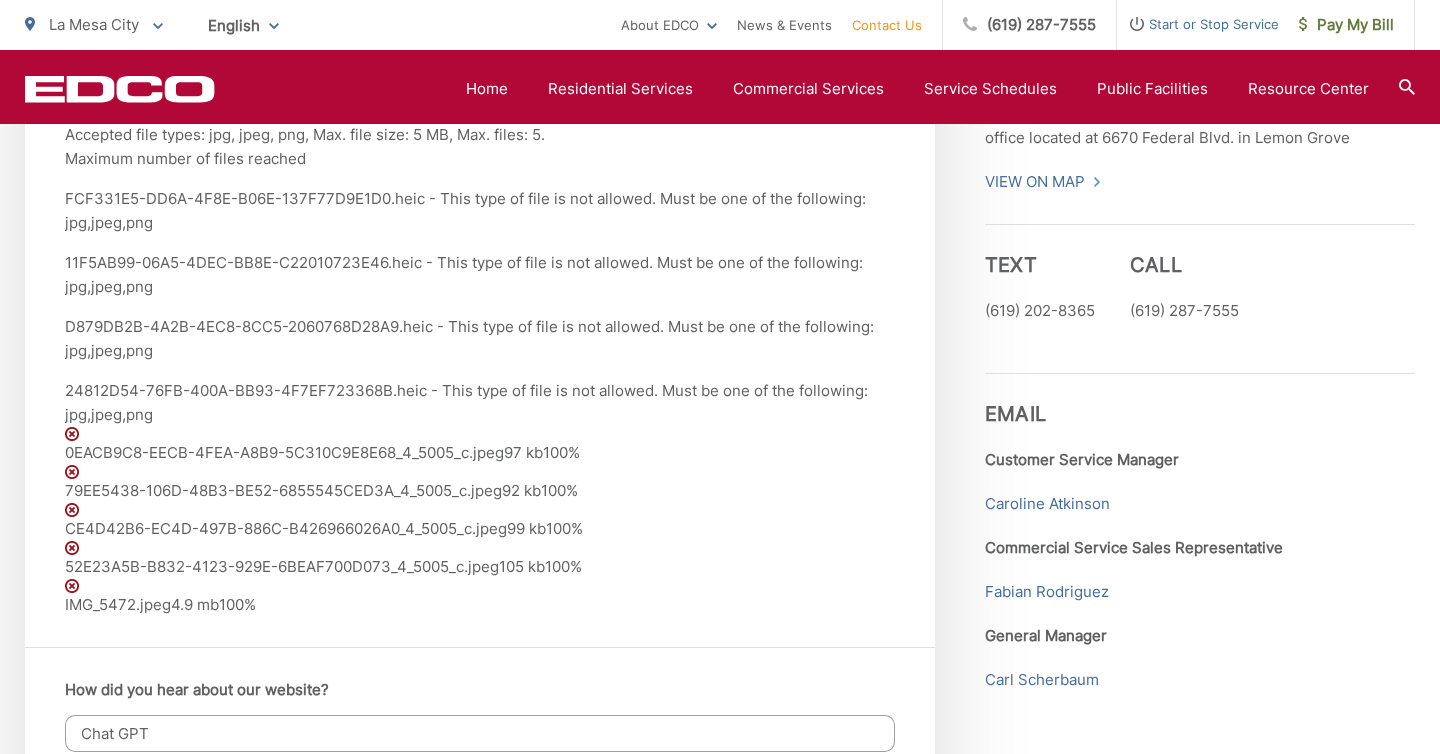 scroll, scrollTop: 1693, scrollLeft: 0, axis: vertical 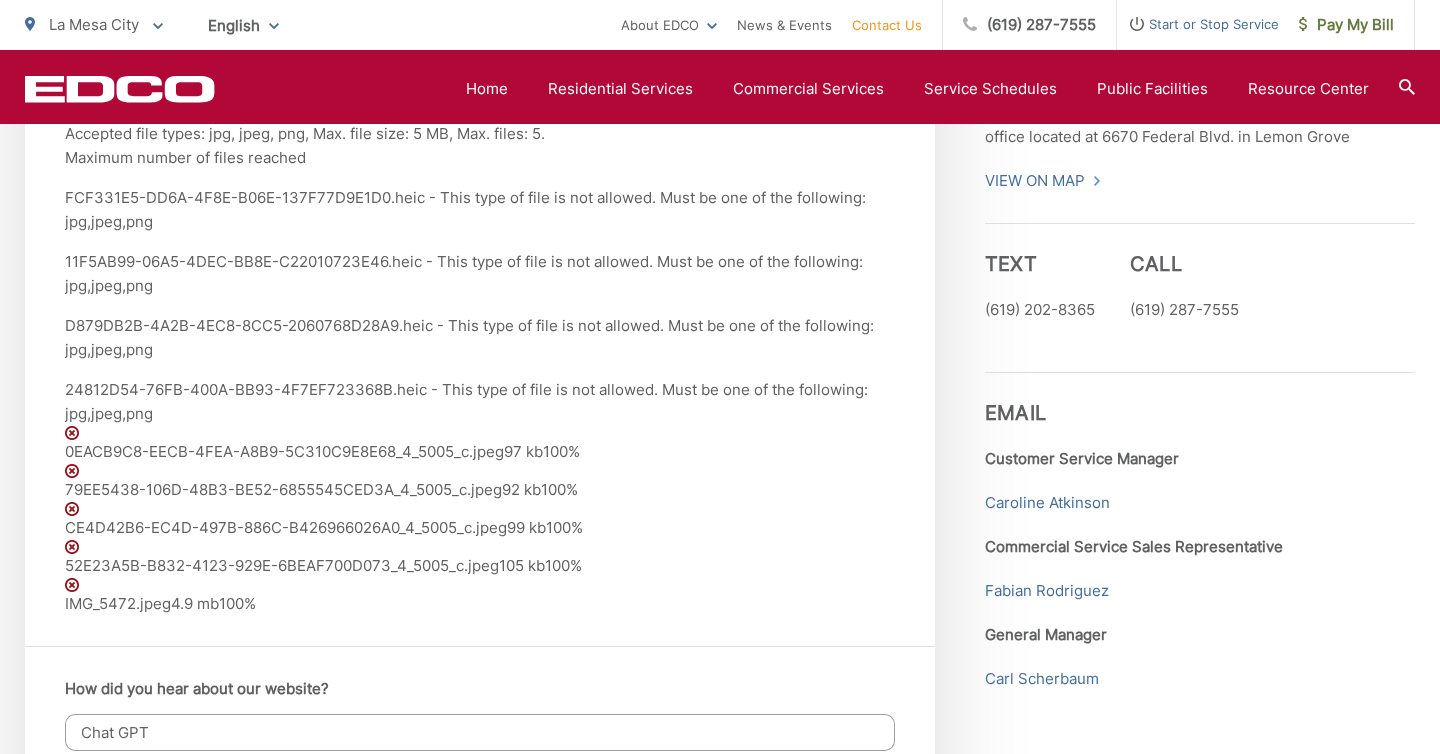 click at bounding box center [72, 547] 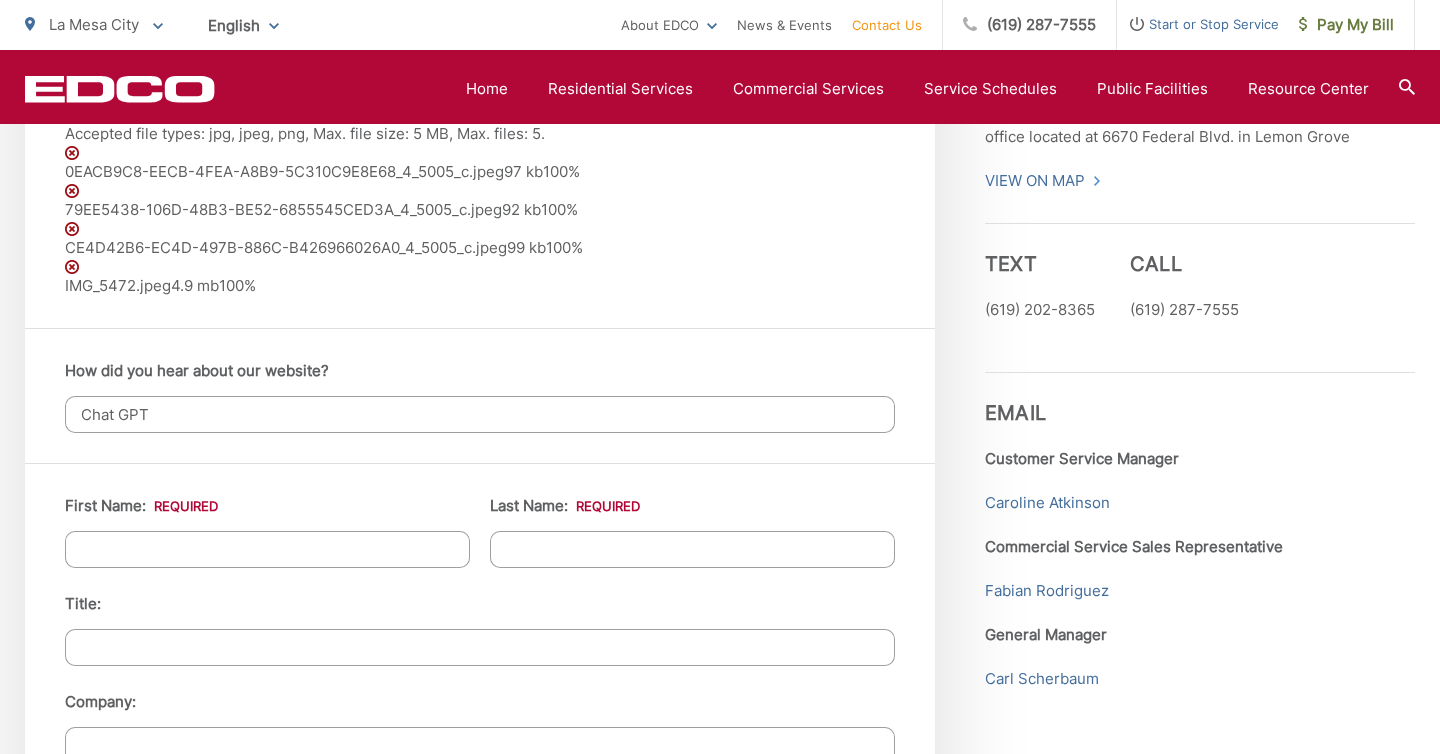 click at bounding box center (72, 229) 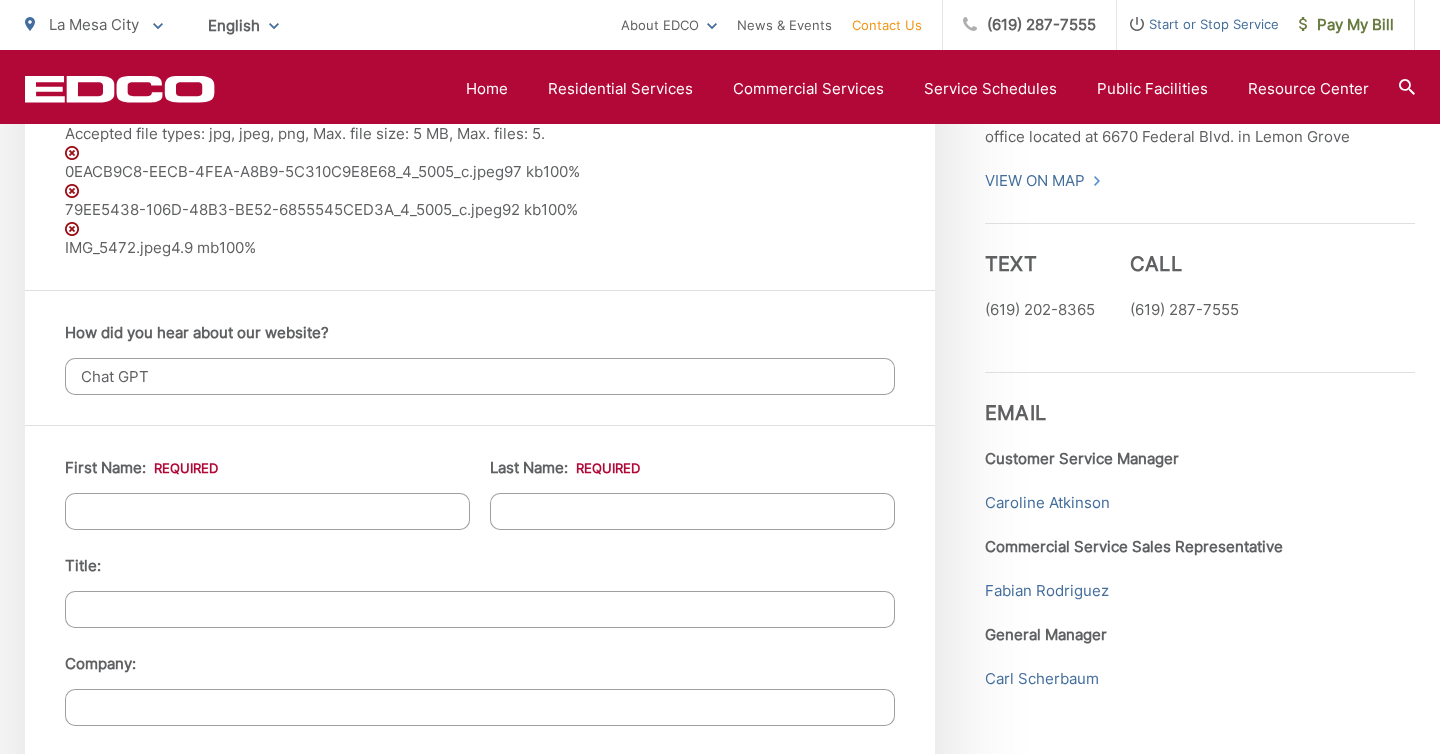 click at bounding box center (72, 191) 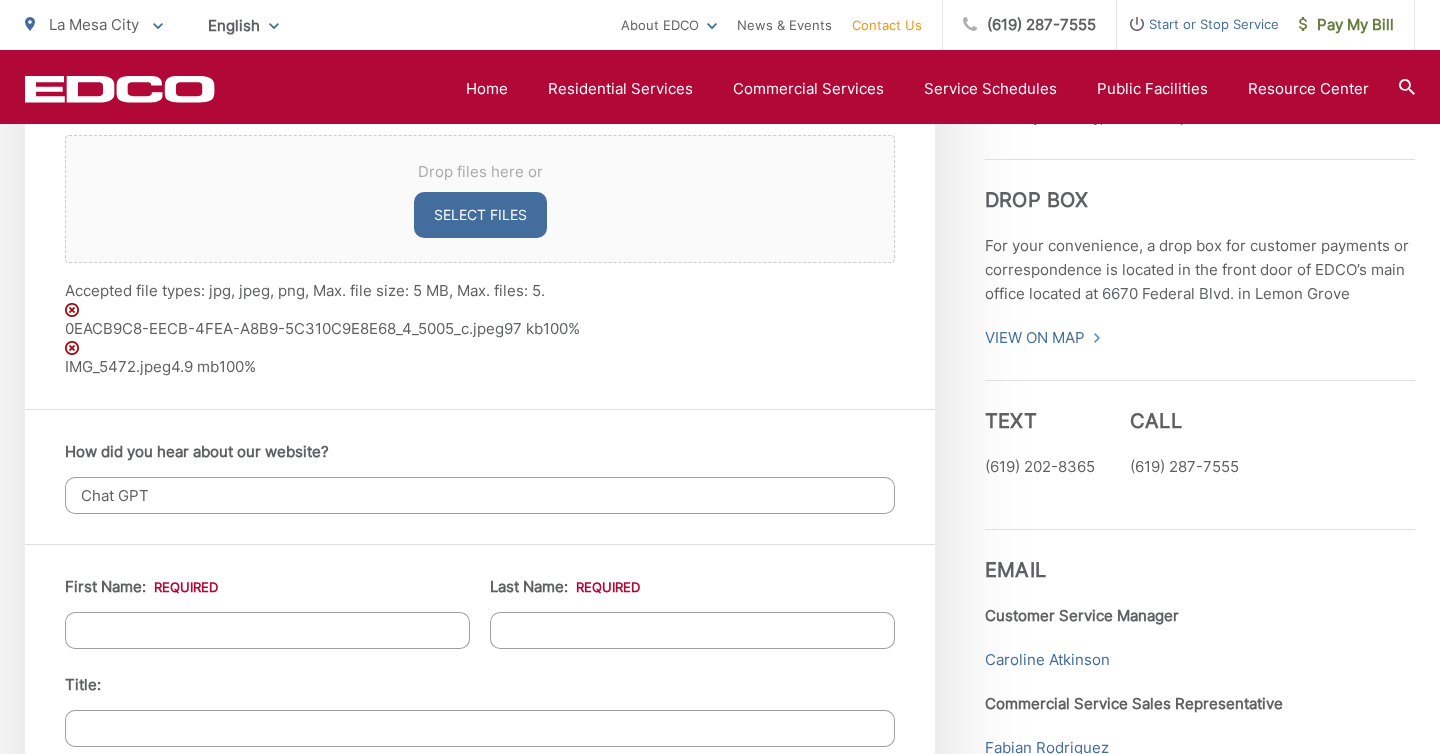 scroll, scrollTop: 1499, scrollLeft: 0, axis: vertical 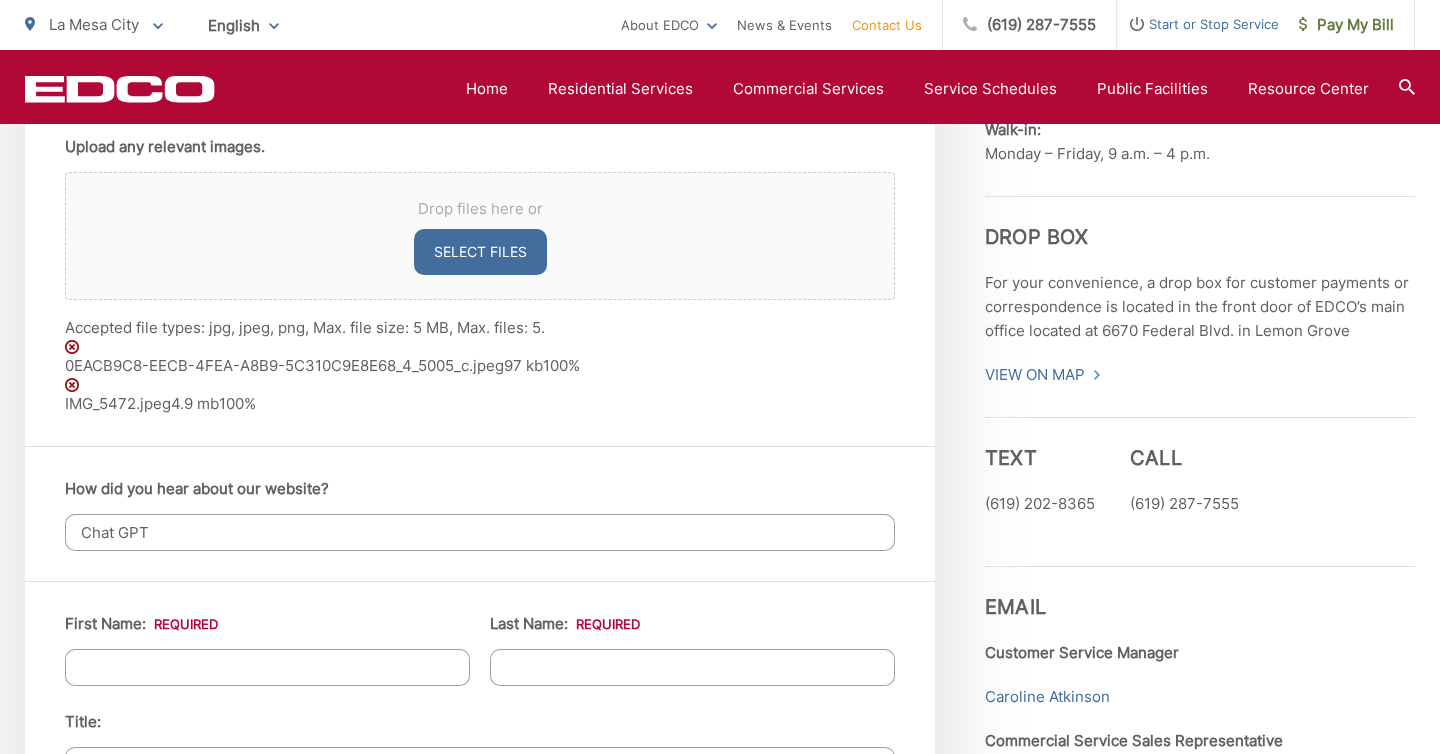 click at bounding box center [72, 347] 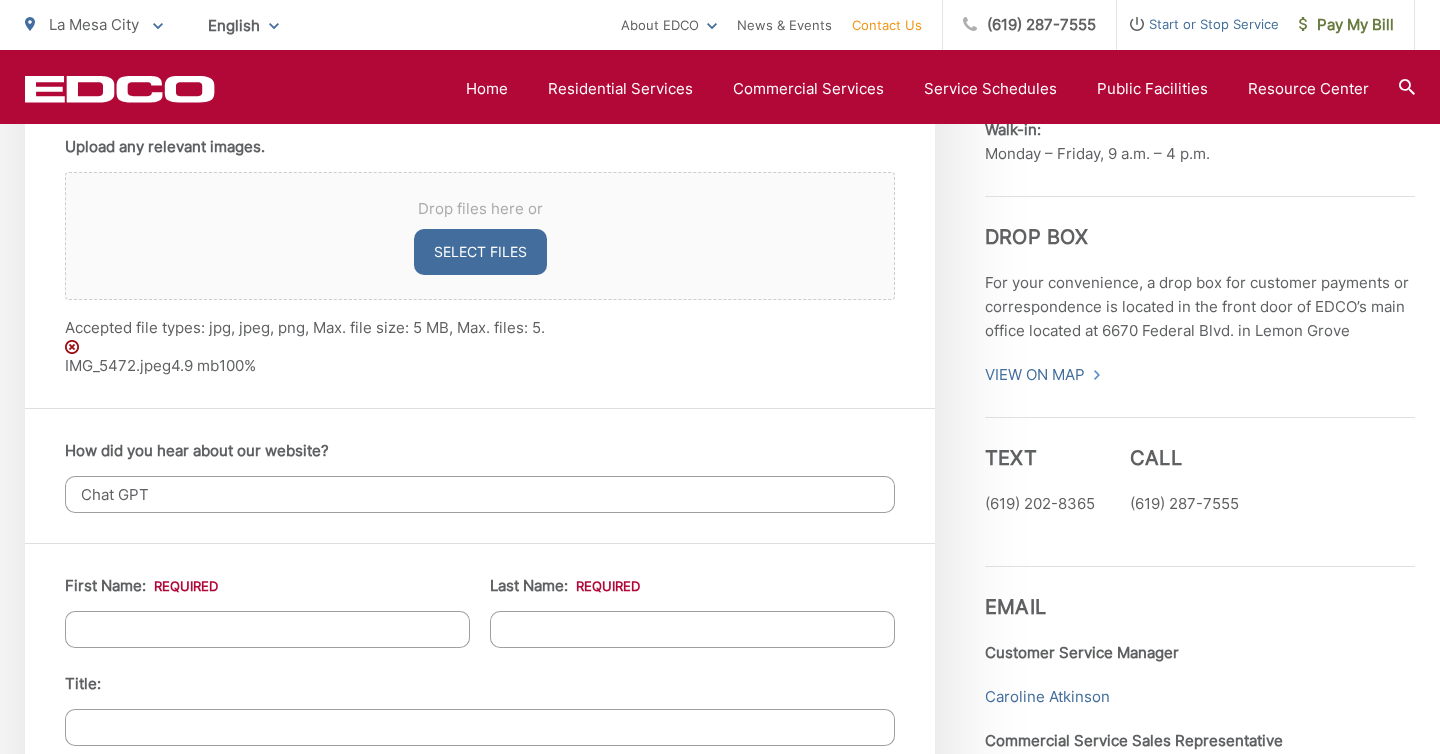 click on "Select files" at bounding box center [480, 252] 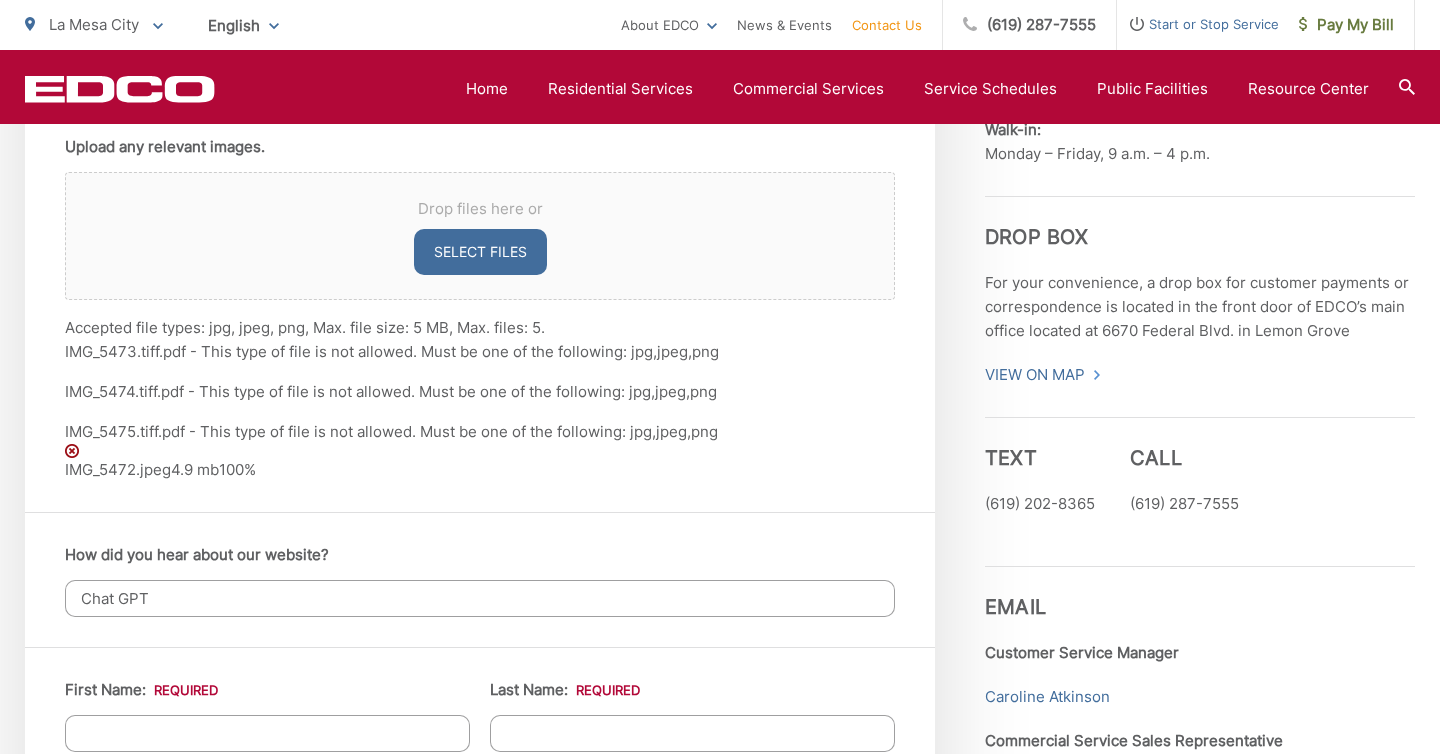 click on "Select files" at bounding box center (480, 252) 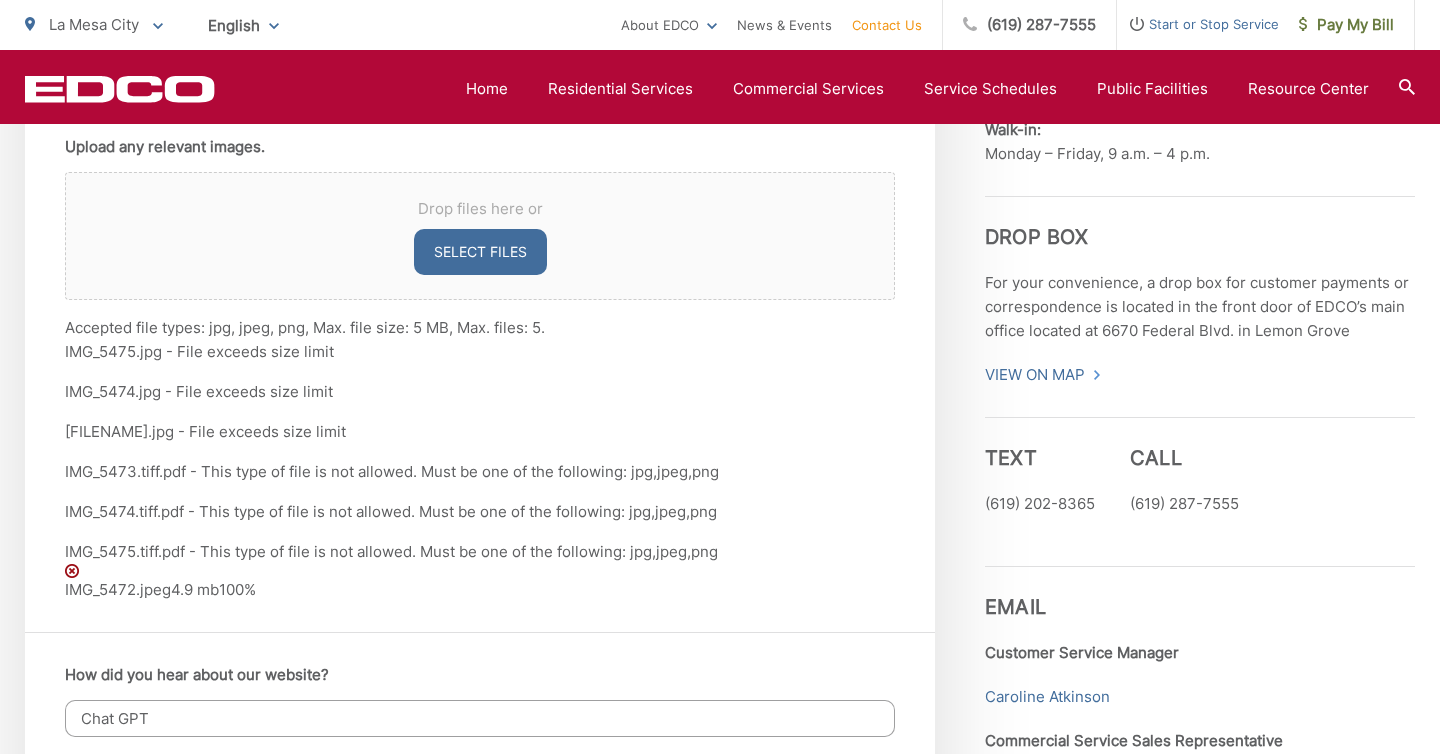 click at bounding box center (72, 571) 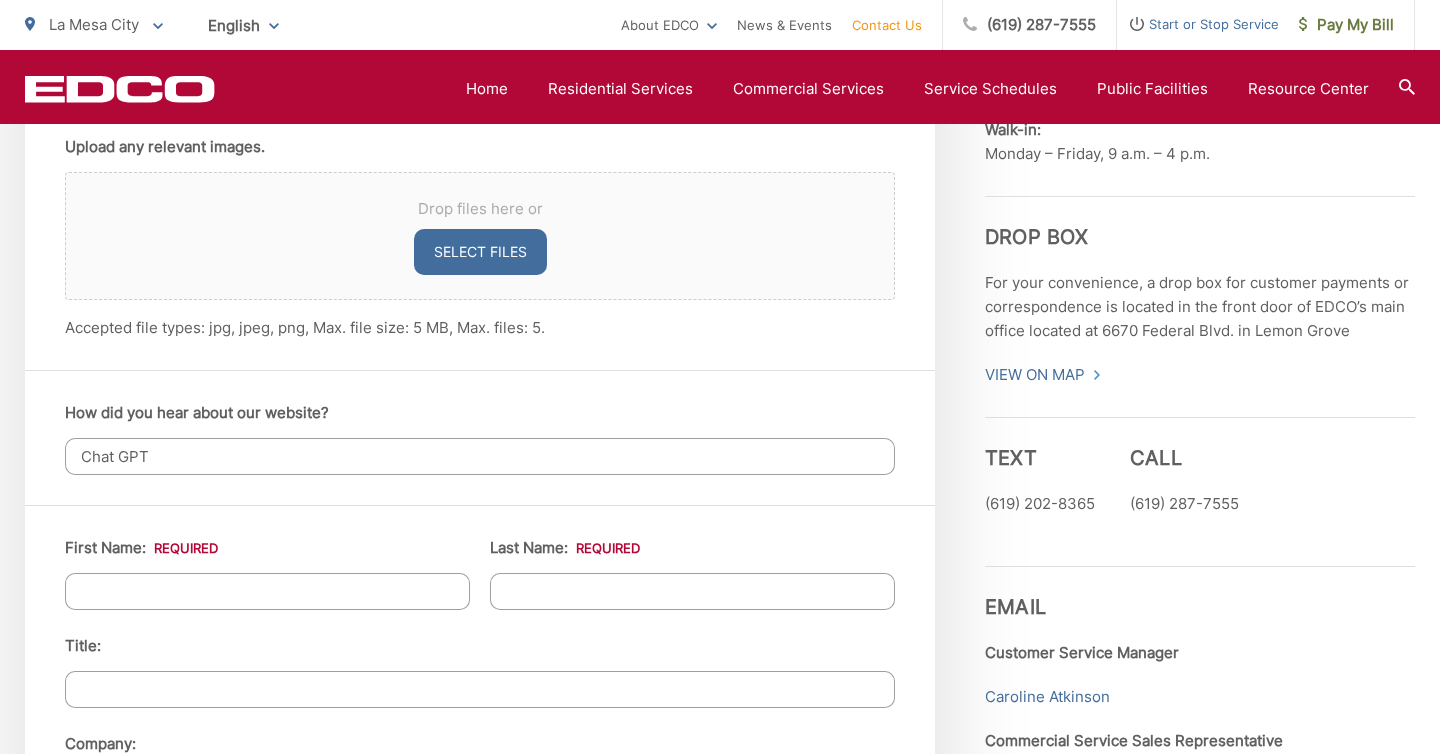 click on "Select files" at bounding box center [480, 252] 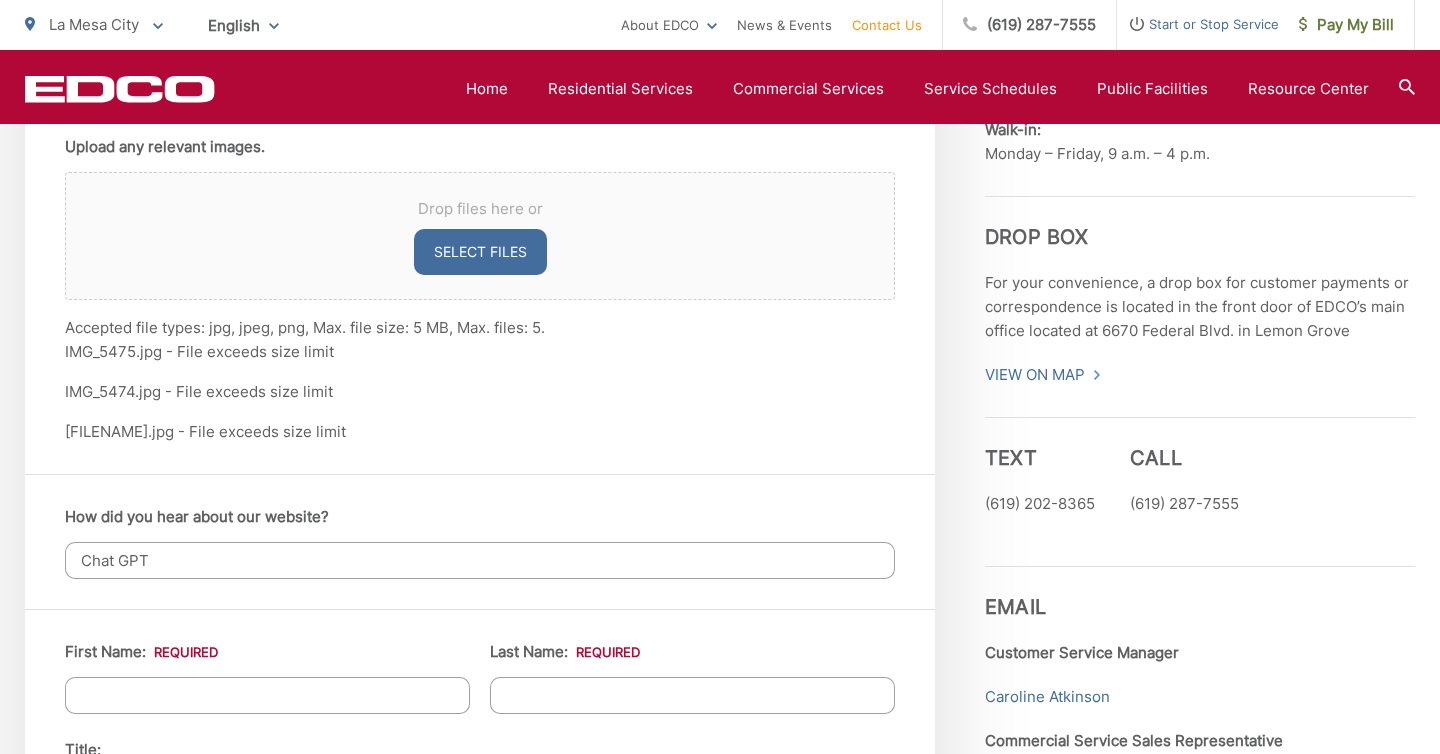 click on "Select files" at bounding box center [480, 252] 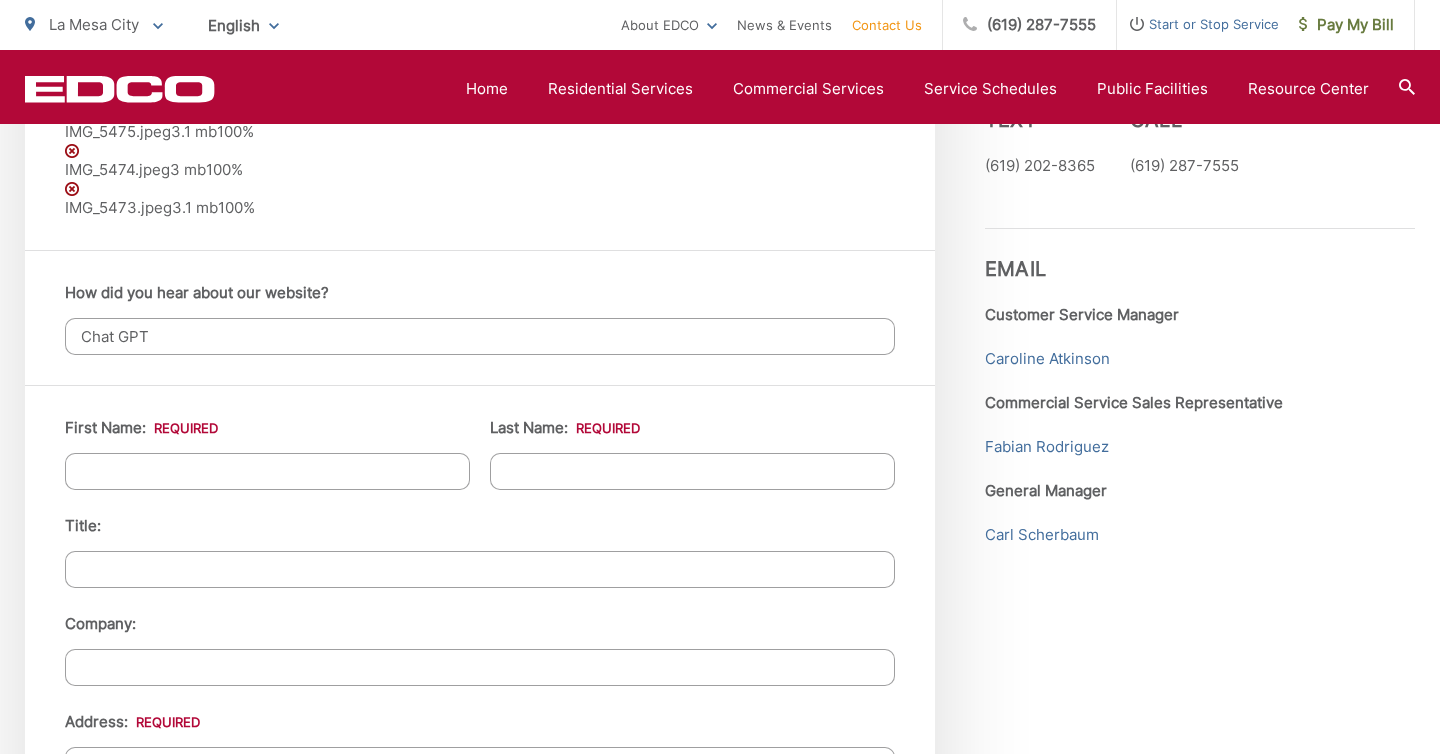 scroll, scrollTop: 1860, scrollLeft: 0, axis: vertical 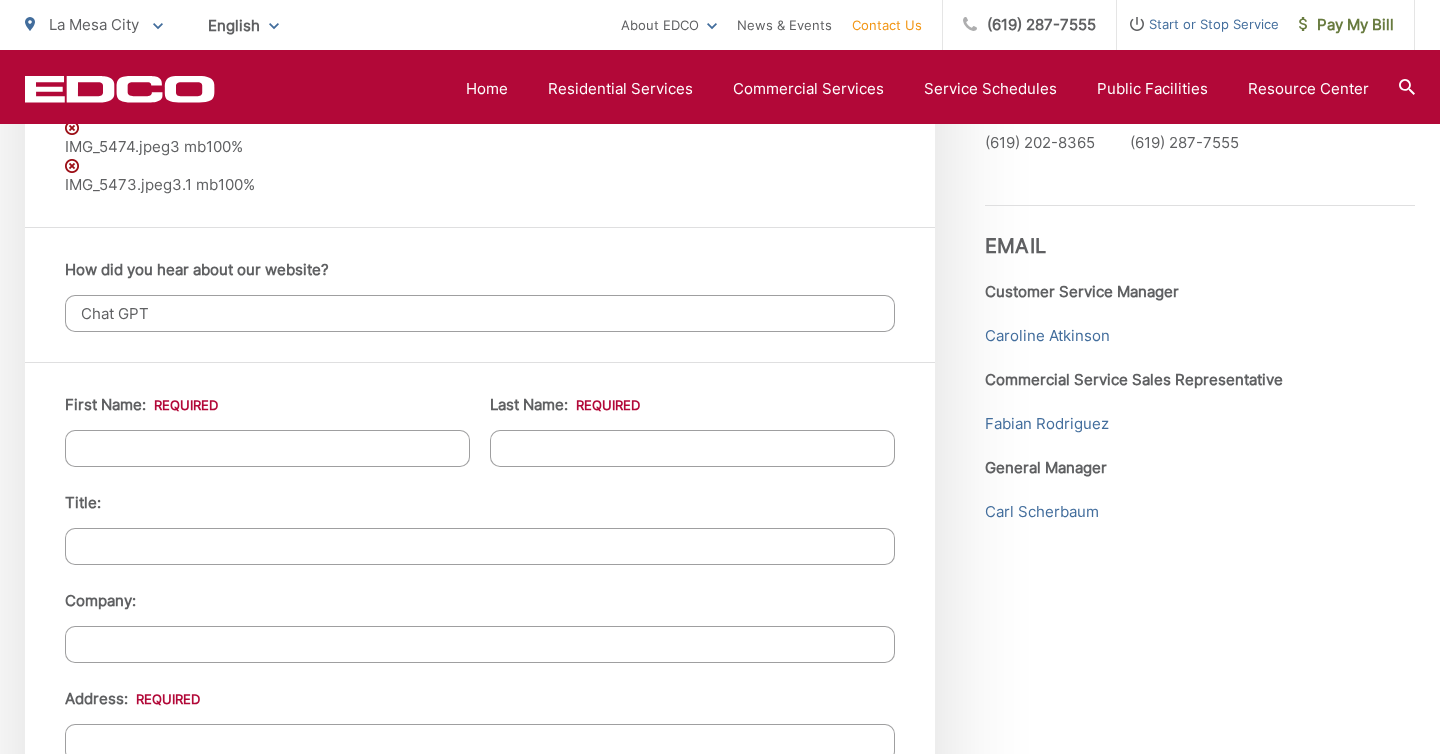 click on "First Name: *" at bounding box center [267, 430] 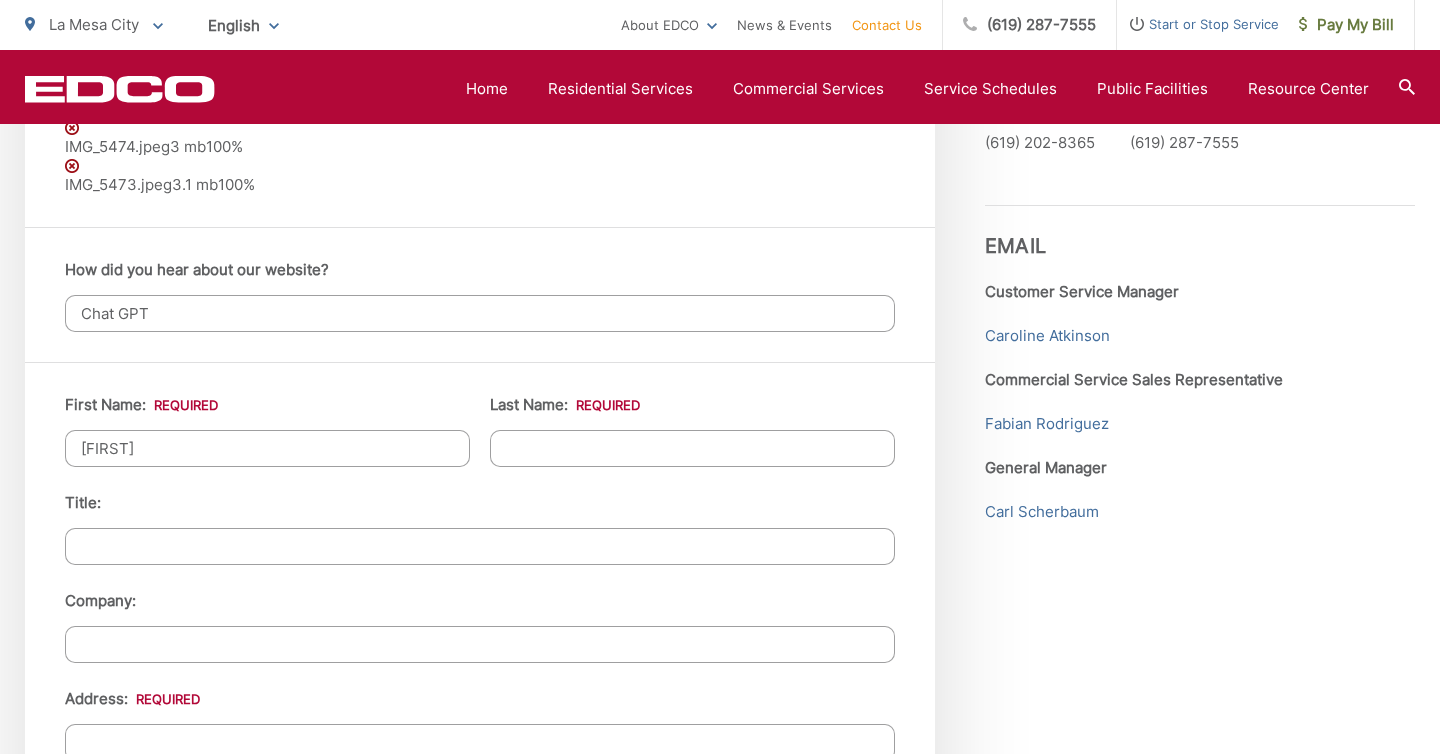 type on "[FIRST]" 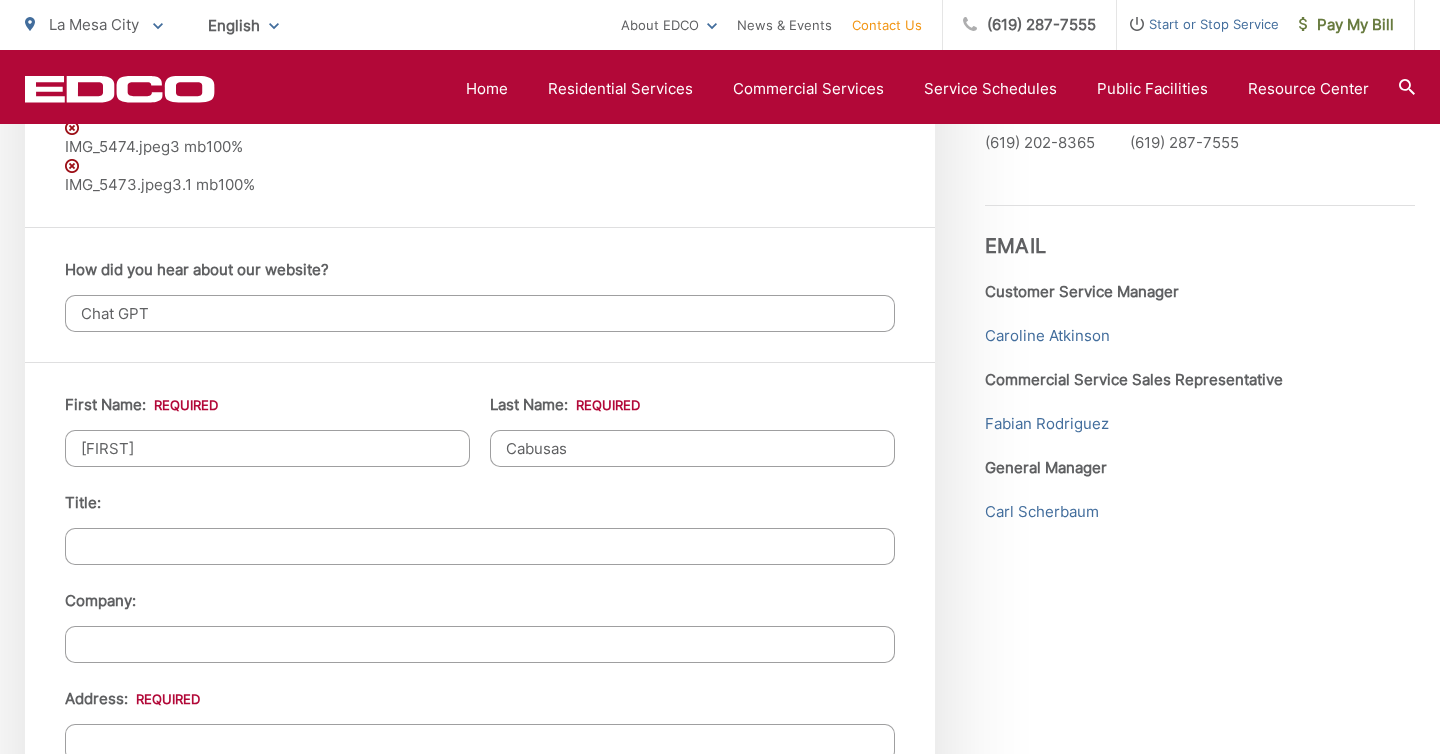 type on "Cabusas" 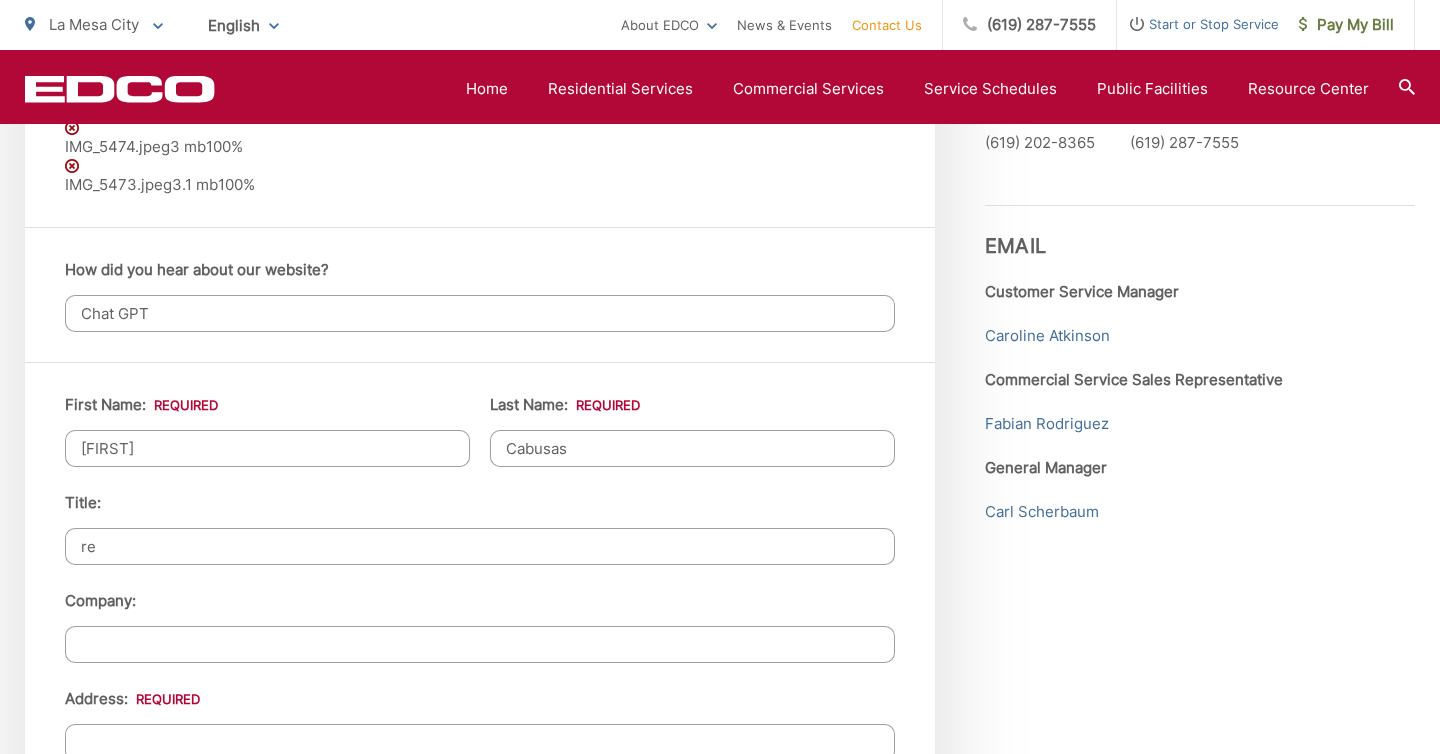 type on "r" 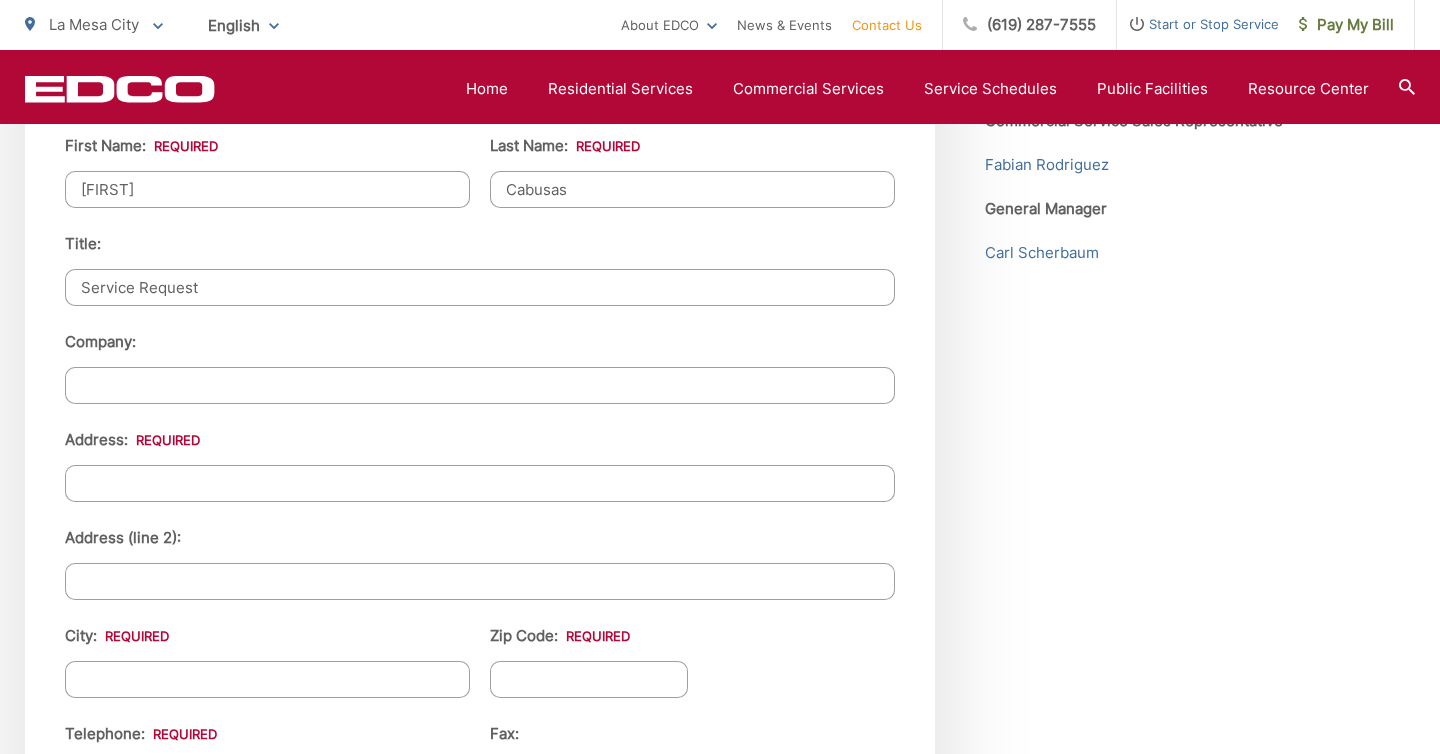 scroll, scrollTop: 2132, scrollLeft: 0, axis: vertical 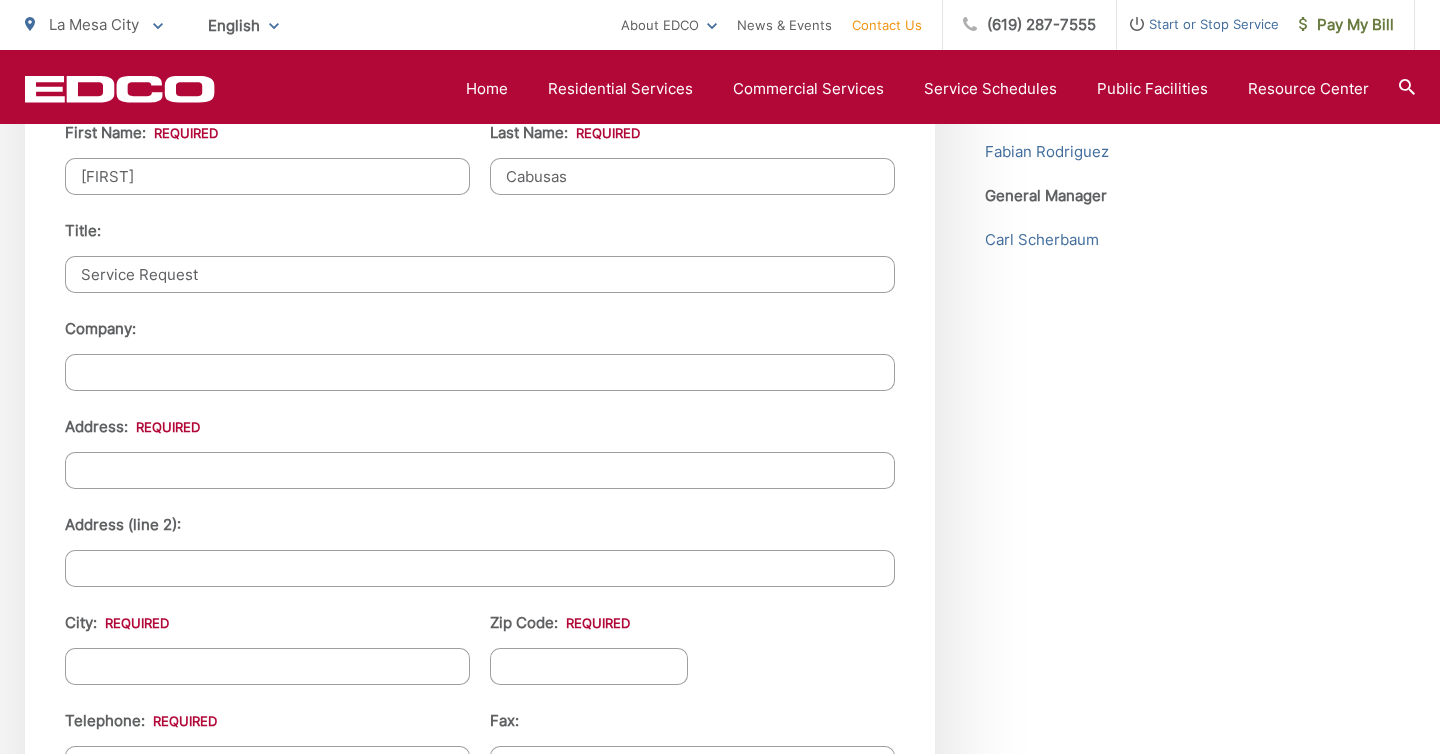 type on "Service Request" 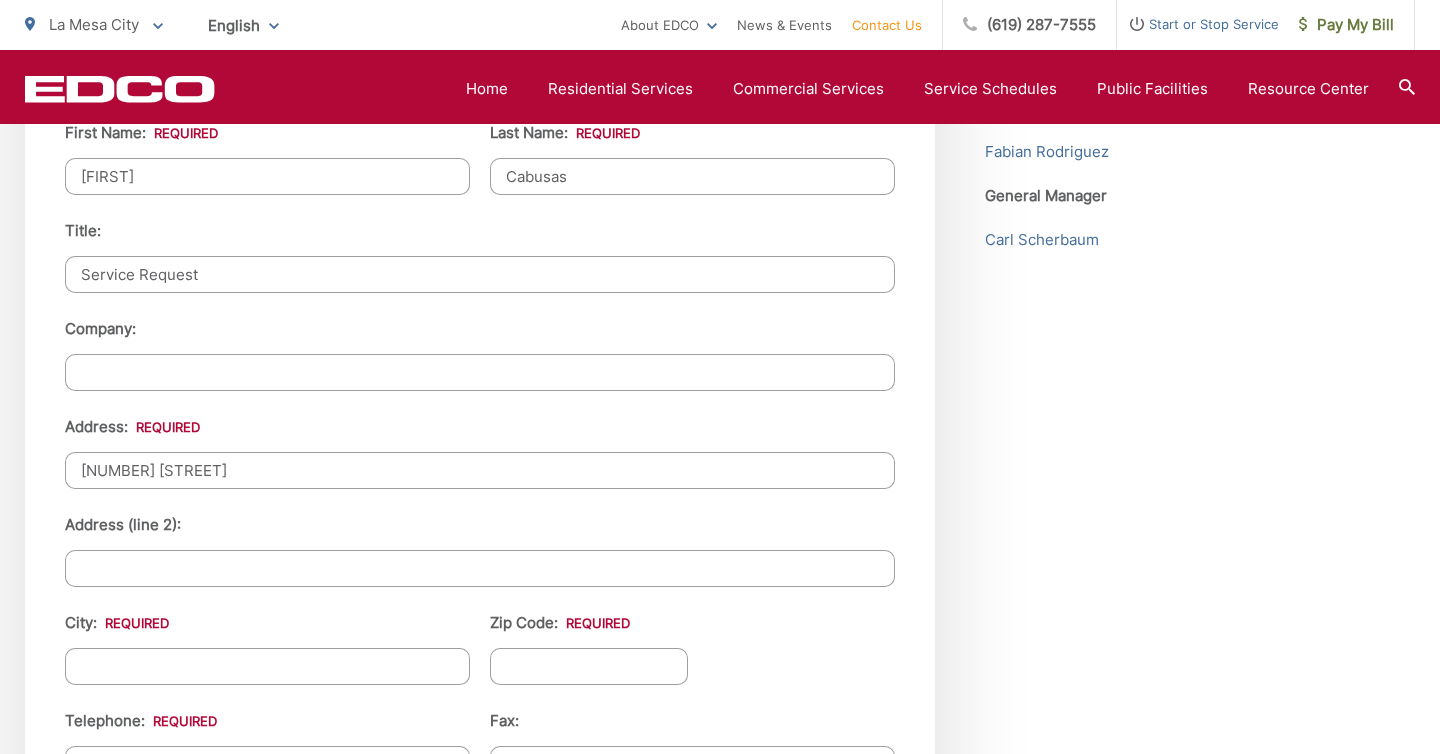 type on "[NUMBER] [STREET]" 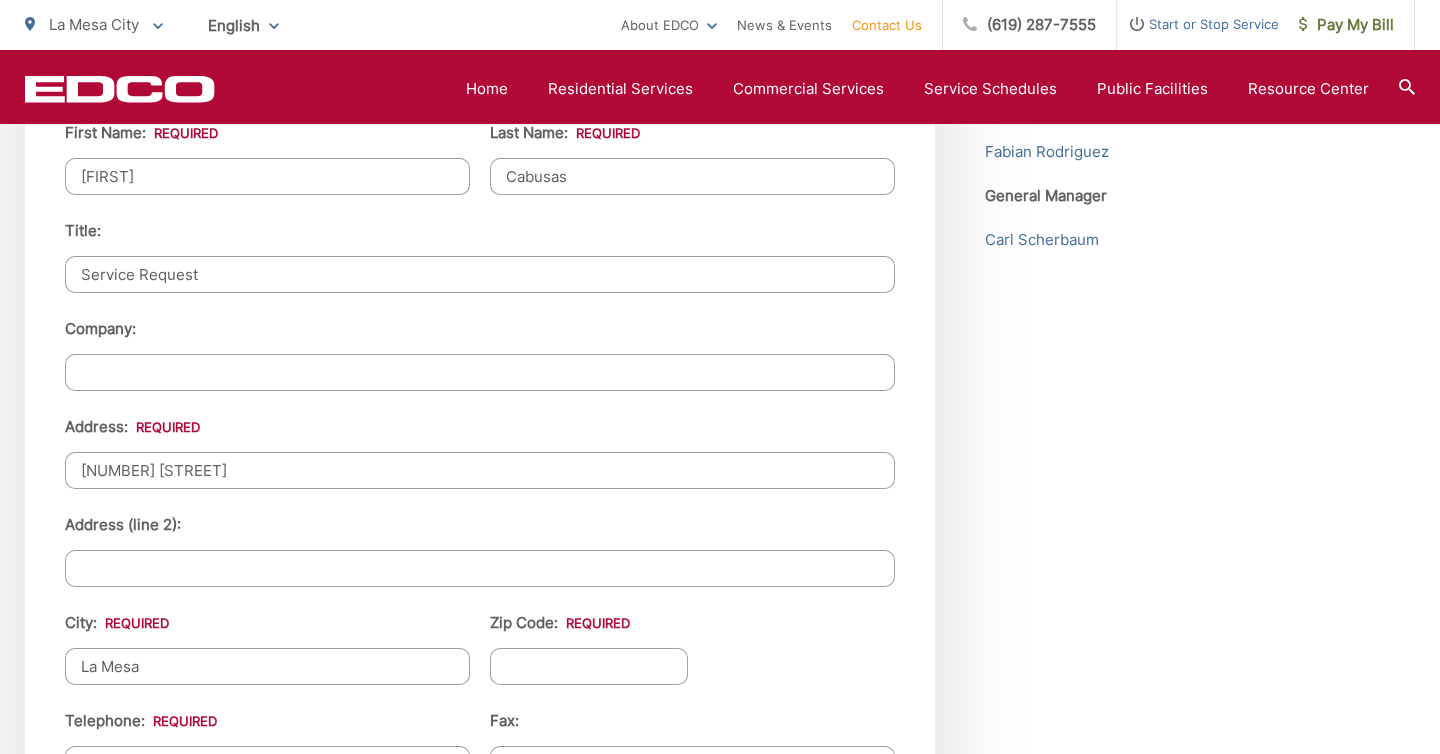 type on "La Mesa" 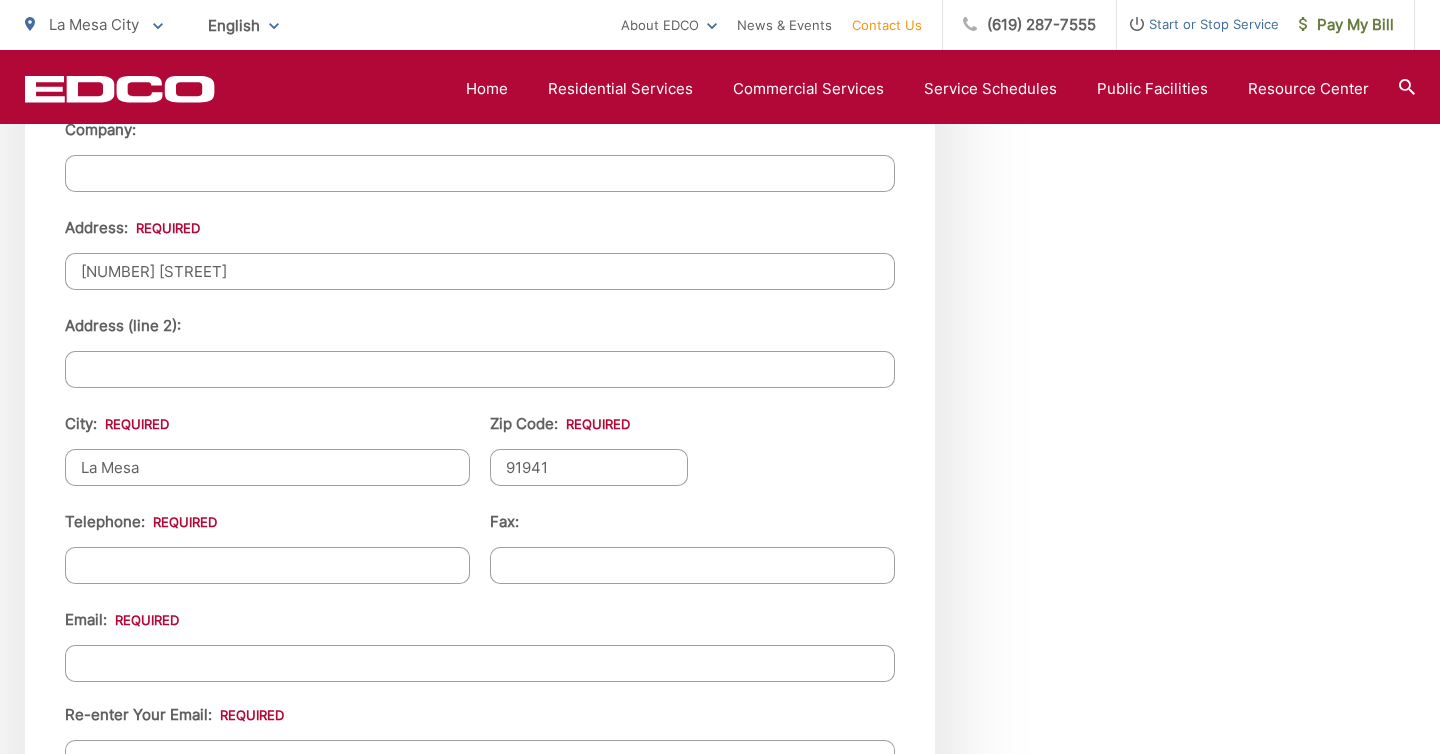 scroll, scrollTop: 2365, scrollLeft: 0, axis: vertical 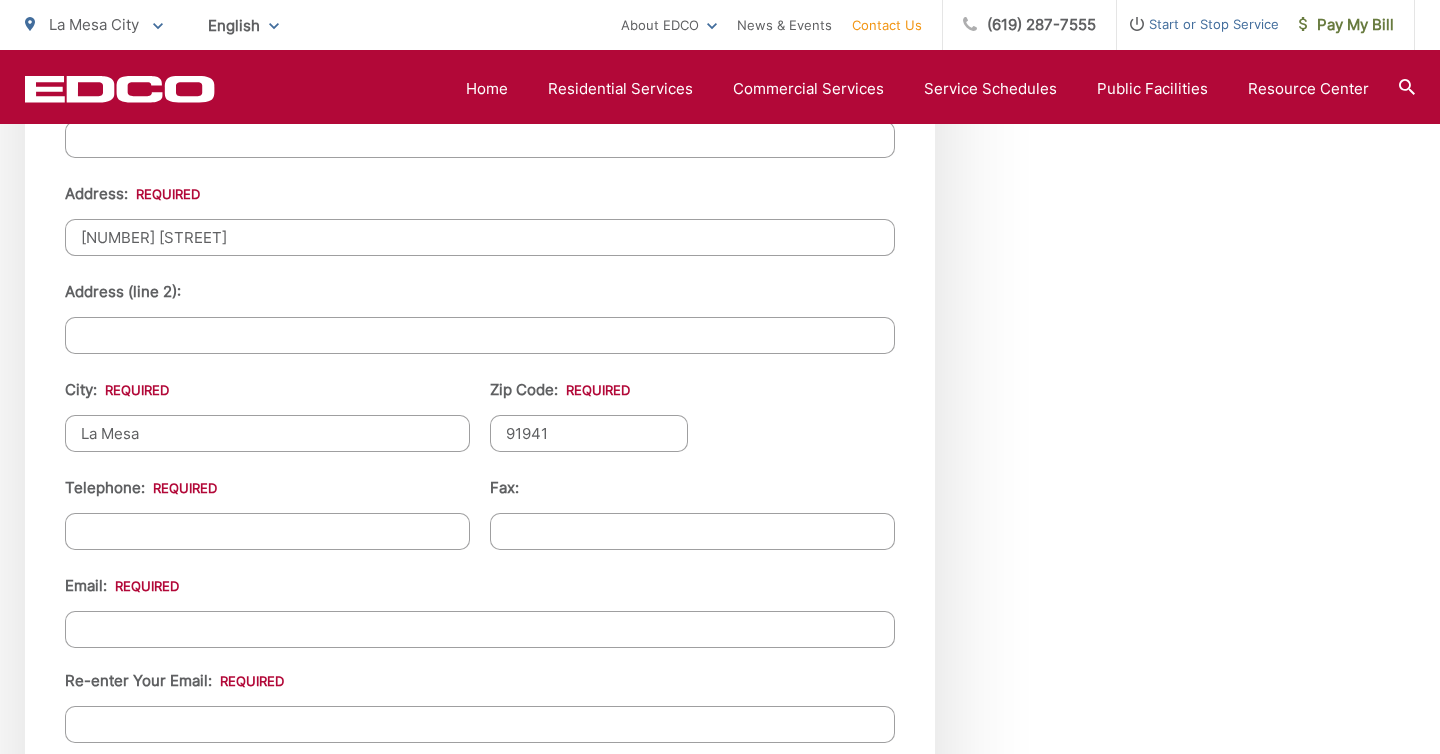 type on "91941" 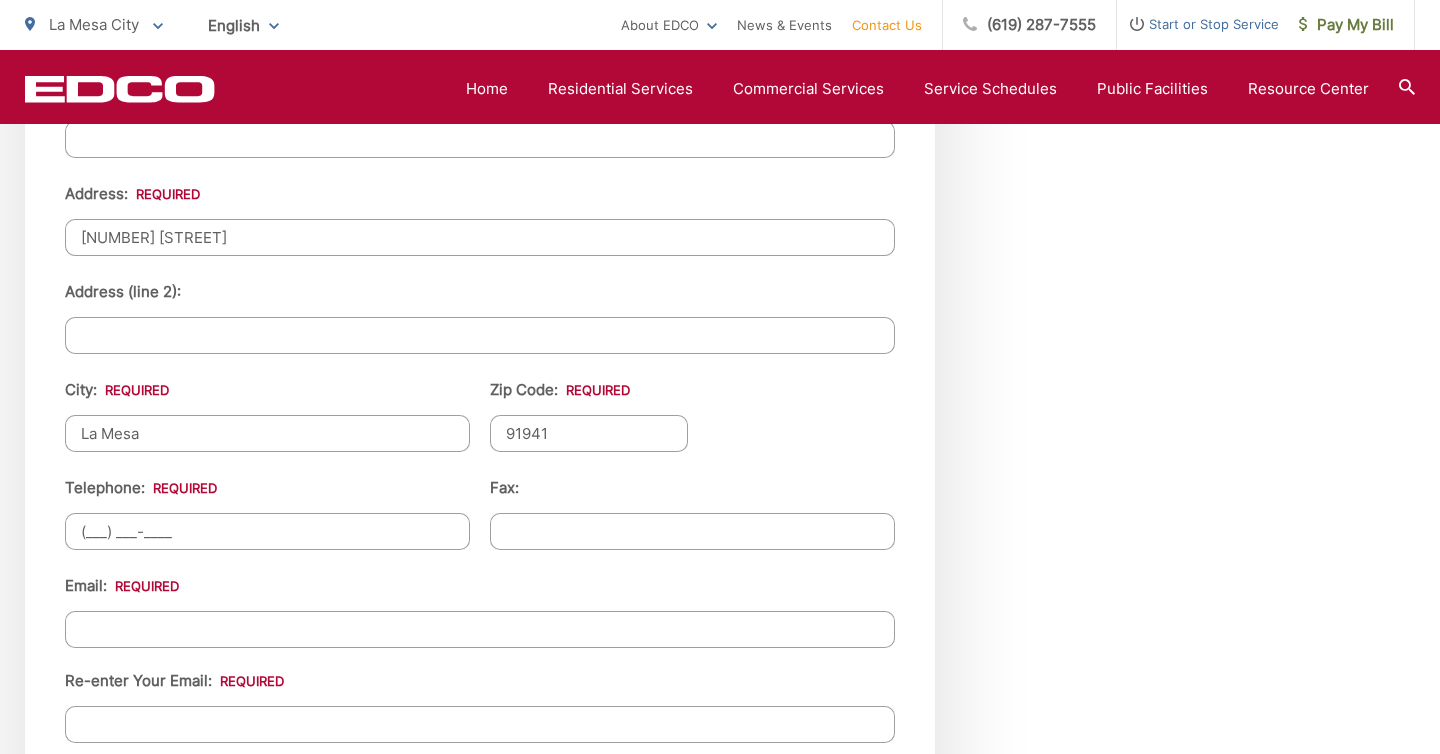 click on "(___) ___-____" at bounding box center (267, 531) 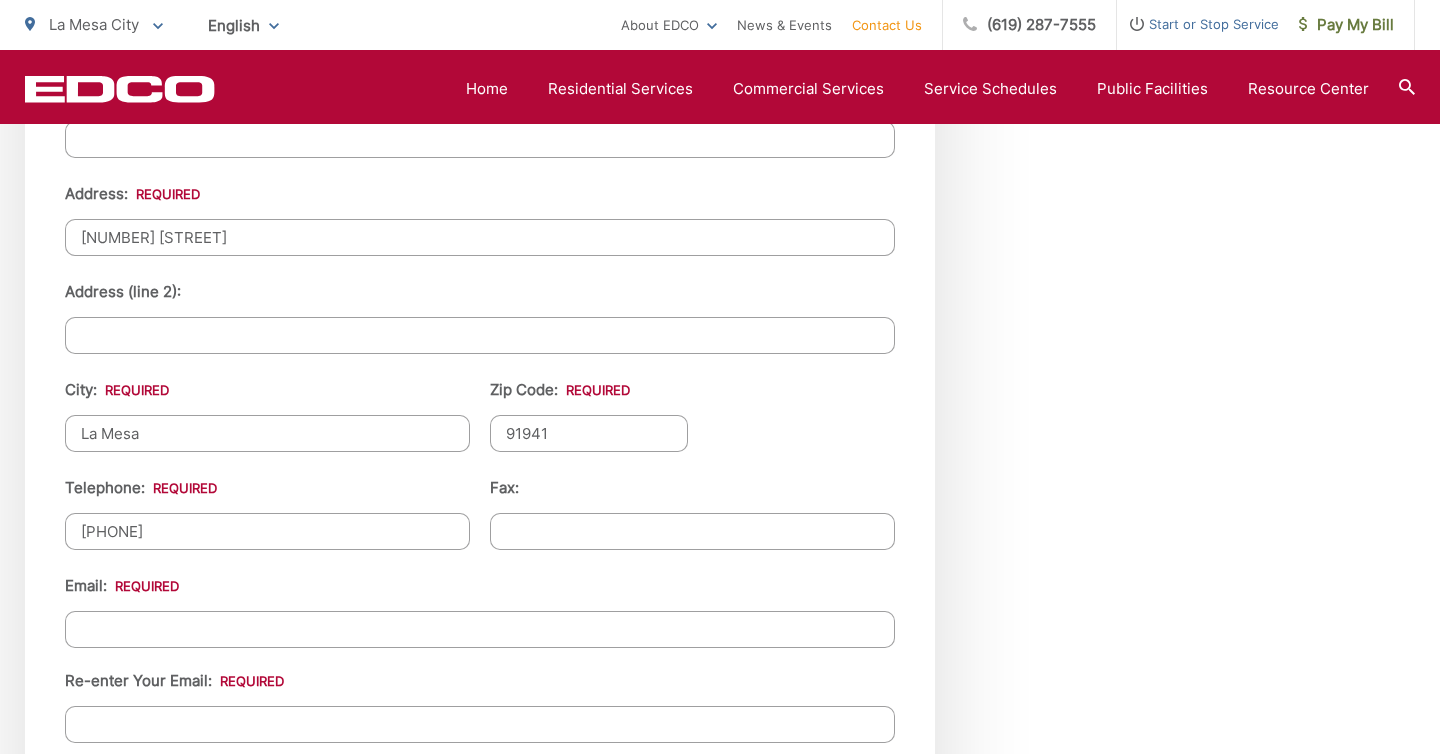 type on "([PHONE])" 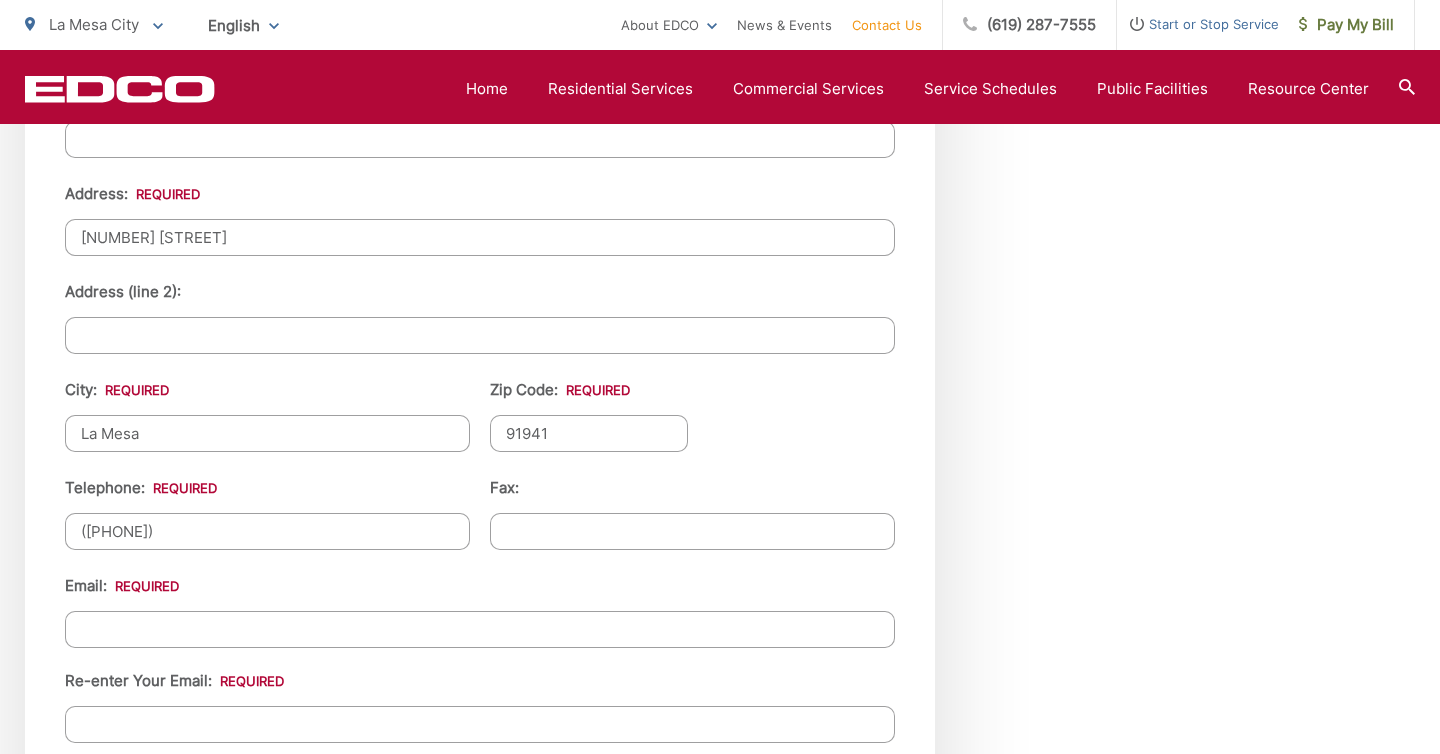 click on "Email *" at bounding box center [480, 629] 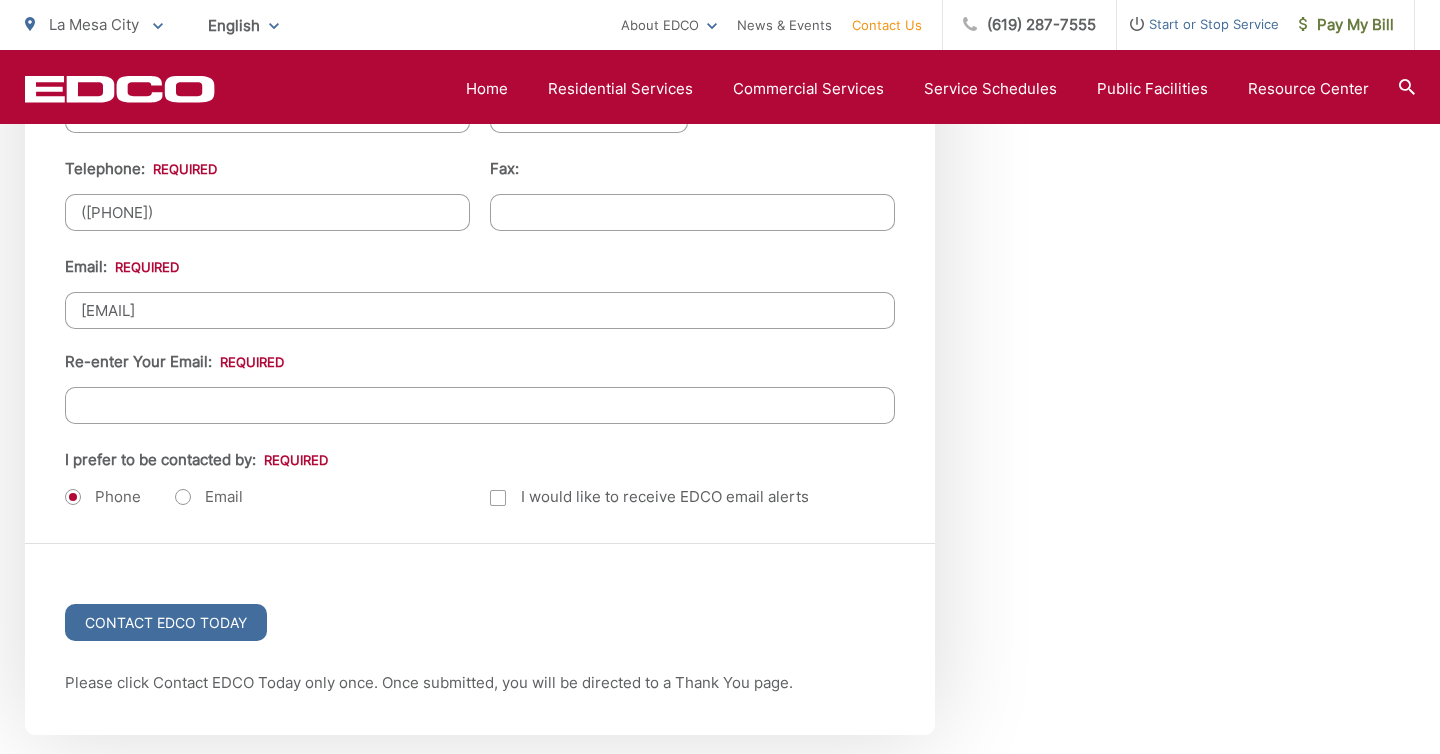 scroll, scrollTop: 2734, scrollLeft: 0, axis: vertical 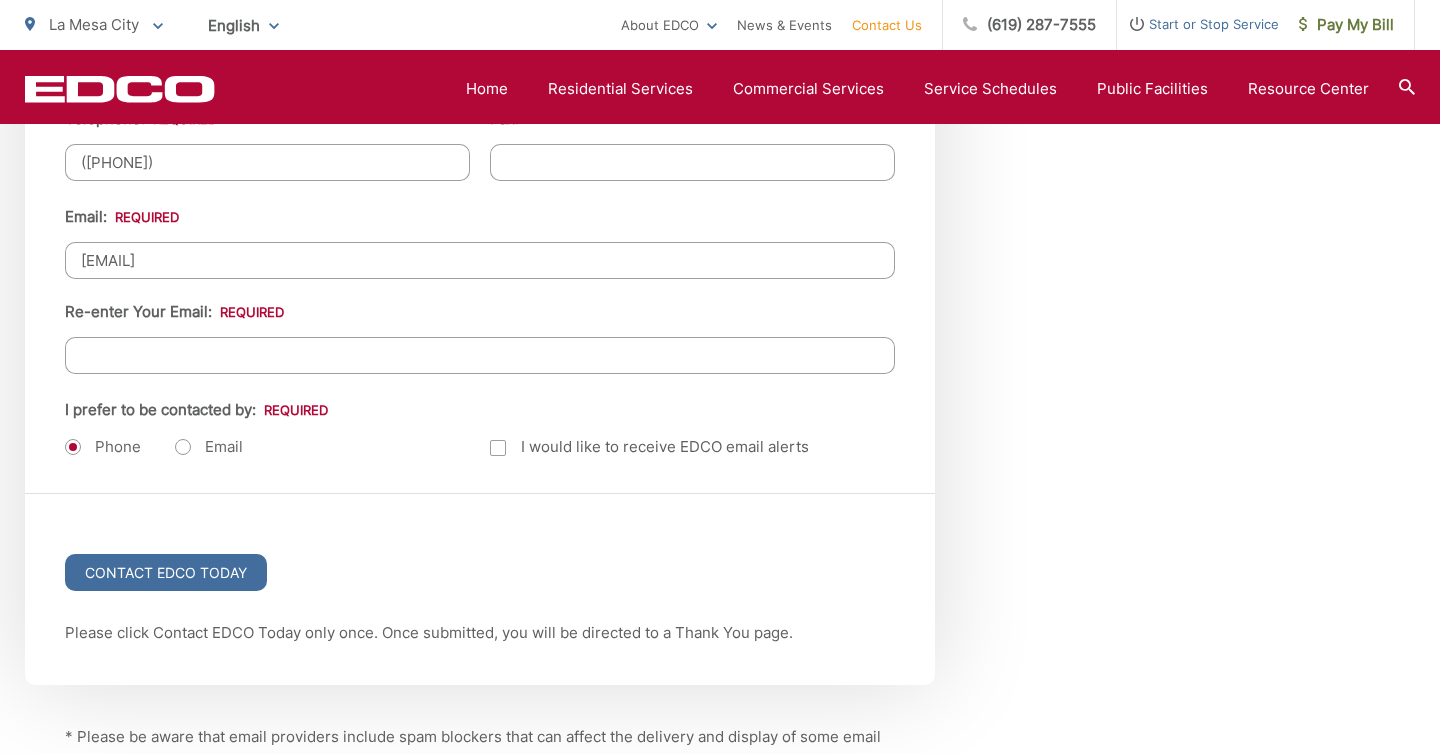type on "[EMAIL]" 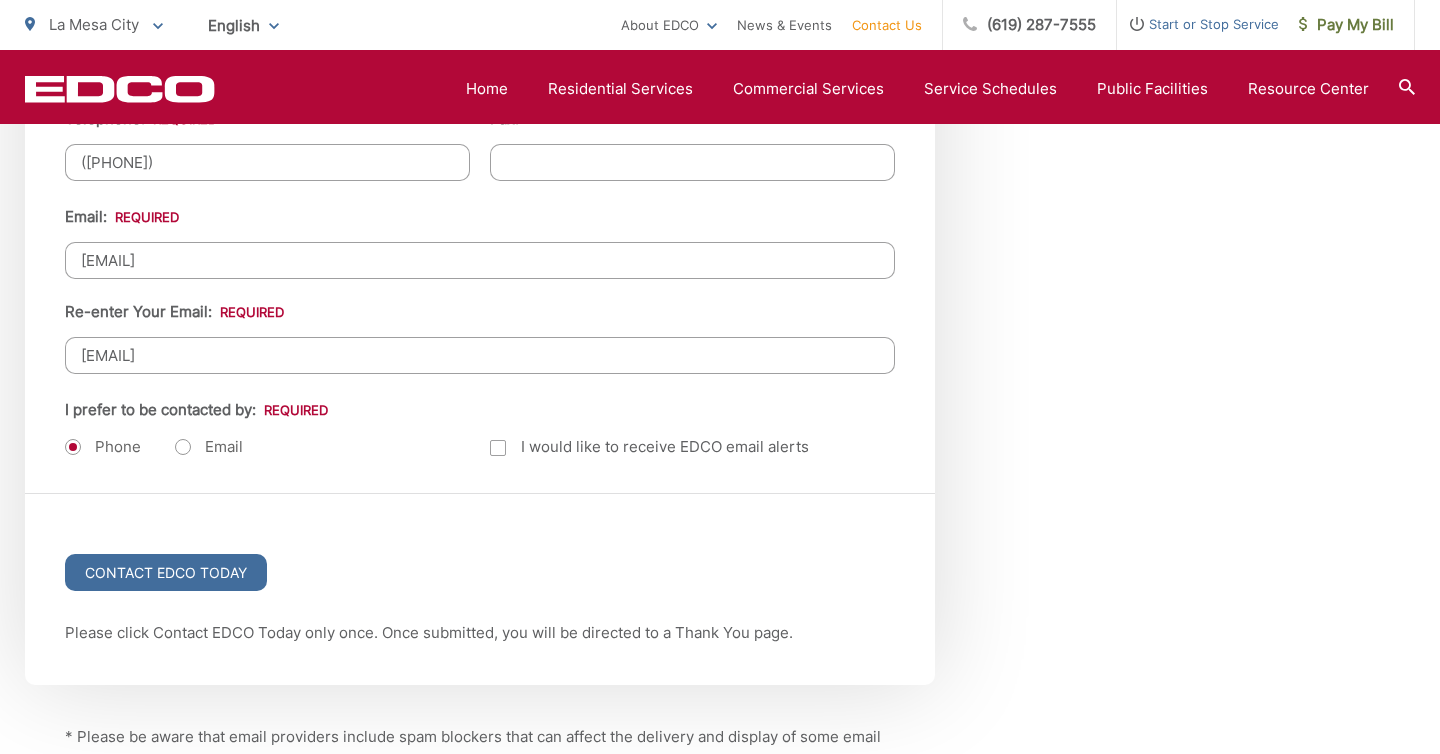 type on "[EMAIL]" 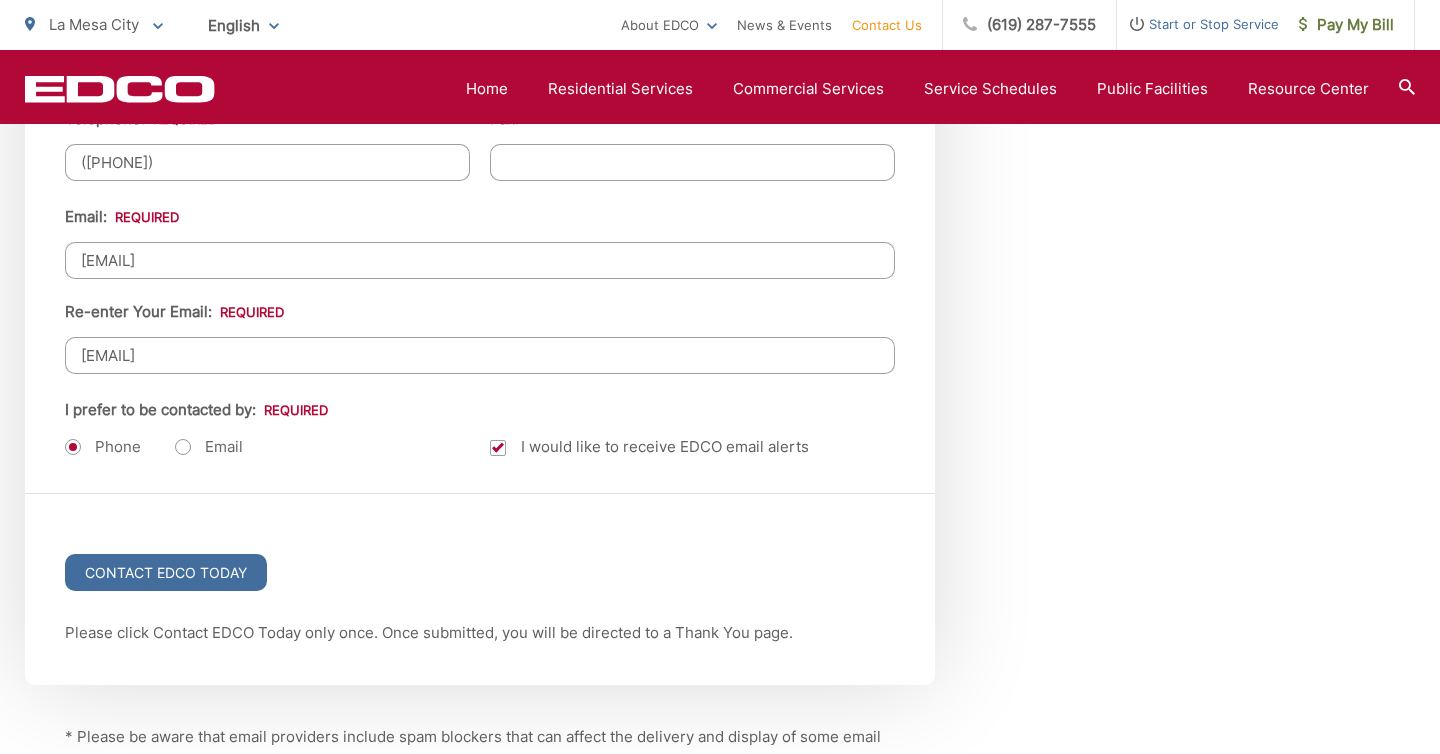 click on "Email" at bounding box center (209, 447) 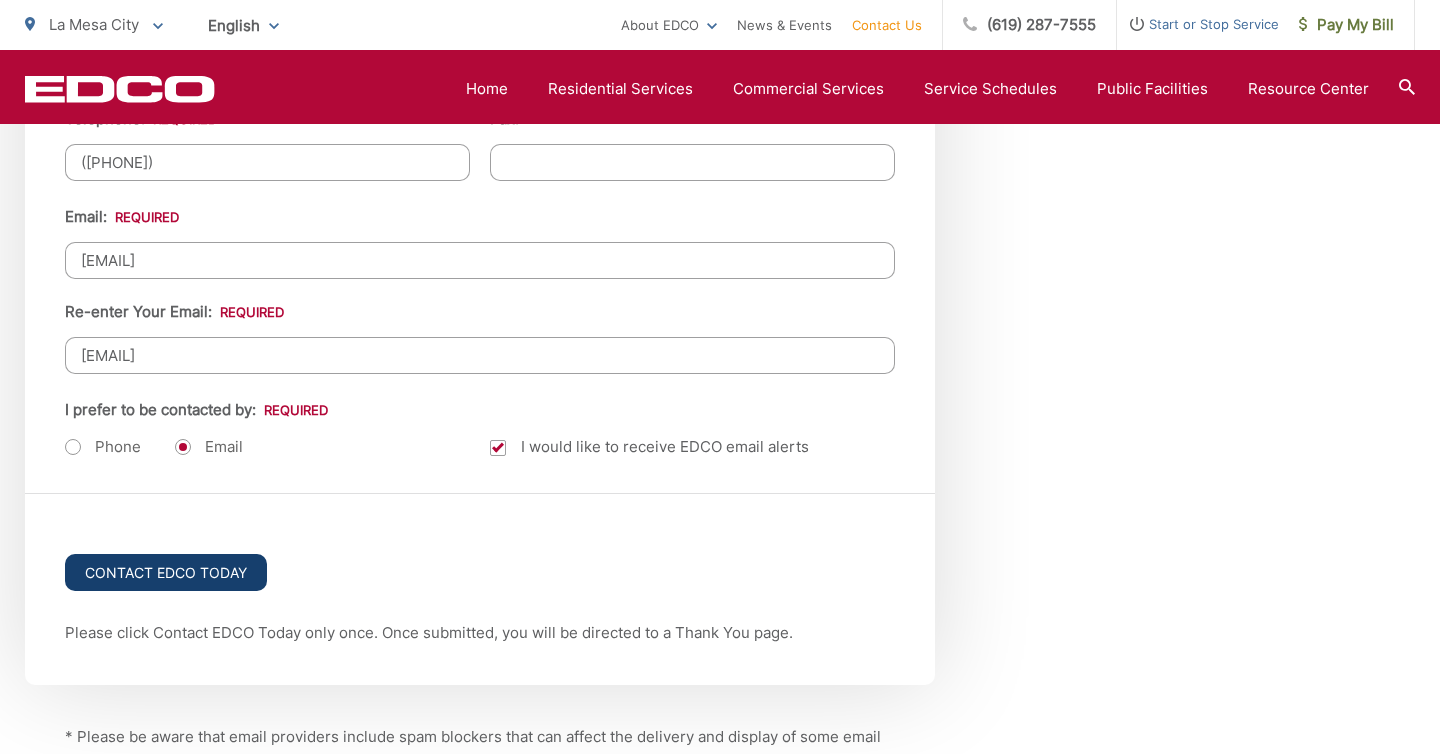 click on "Contact EDCO Today" at bounding box center [166, 572] 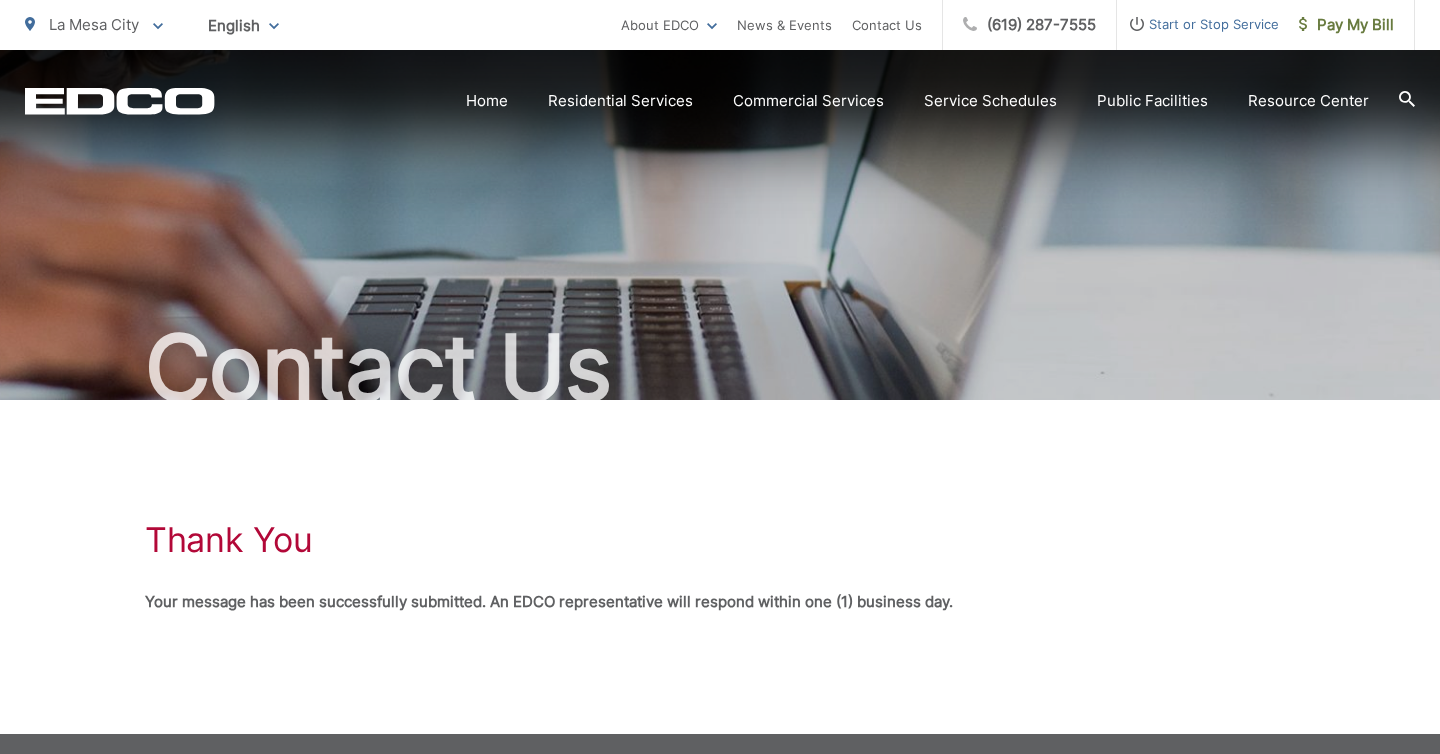 scroll, scrollTop: 0, scrollLeft: 0, axis: both 